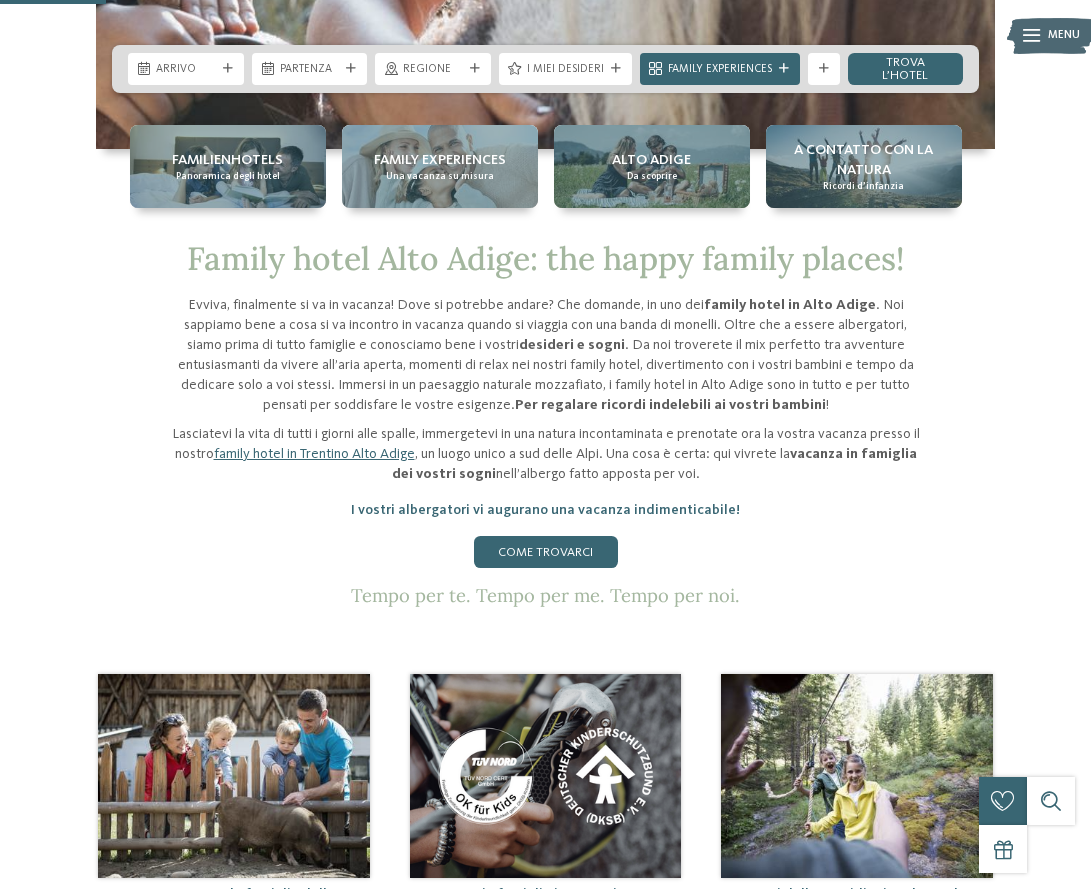 scroll, scrollTop: 0, scrollLeft: 0, axis: both 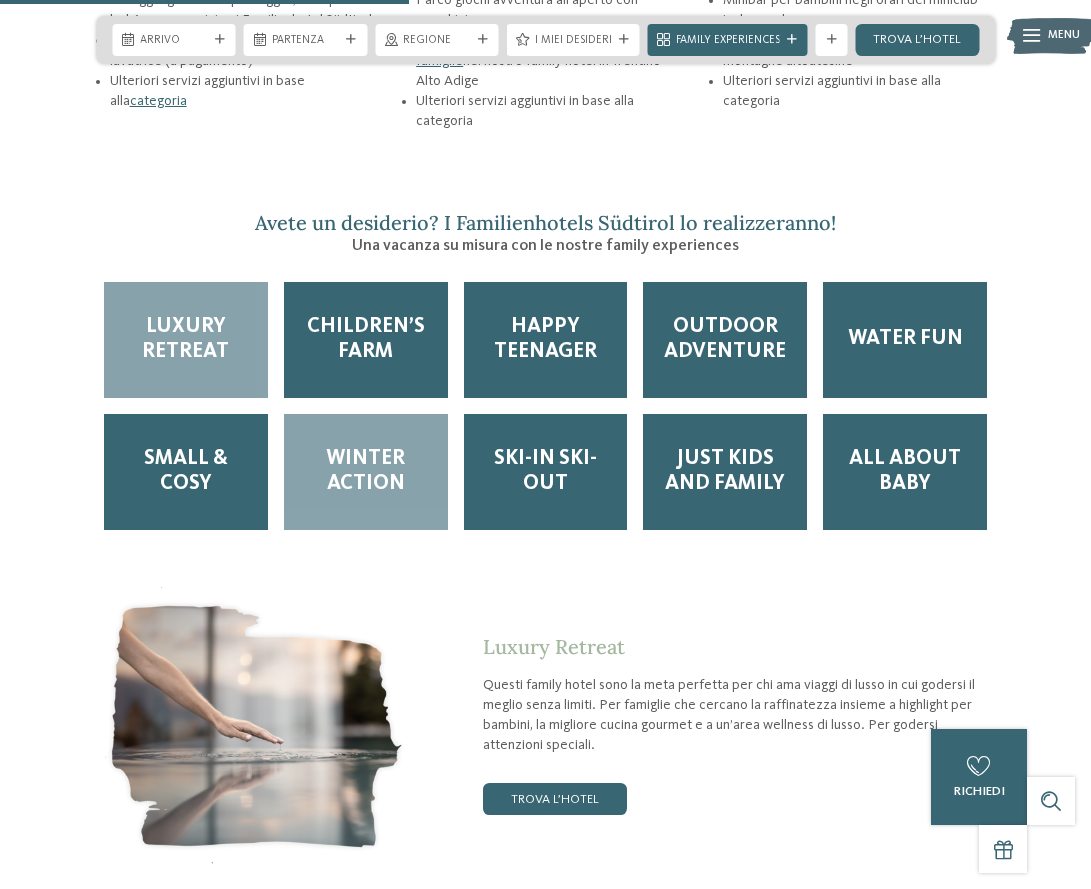 click on "Winter Action" at bounding box center [366, 472] 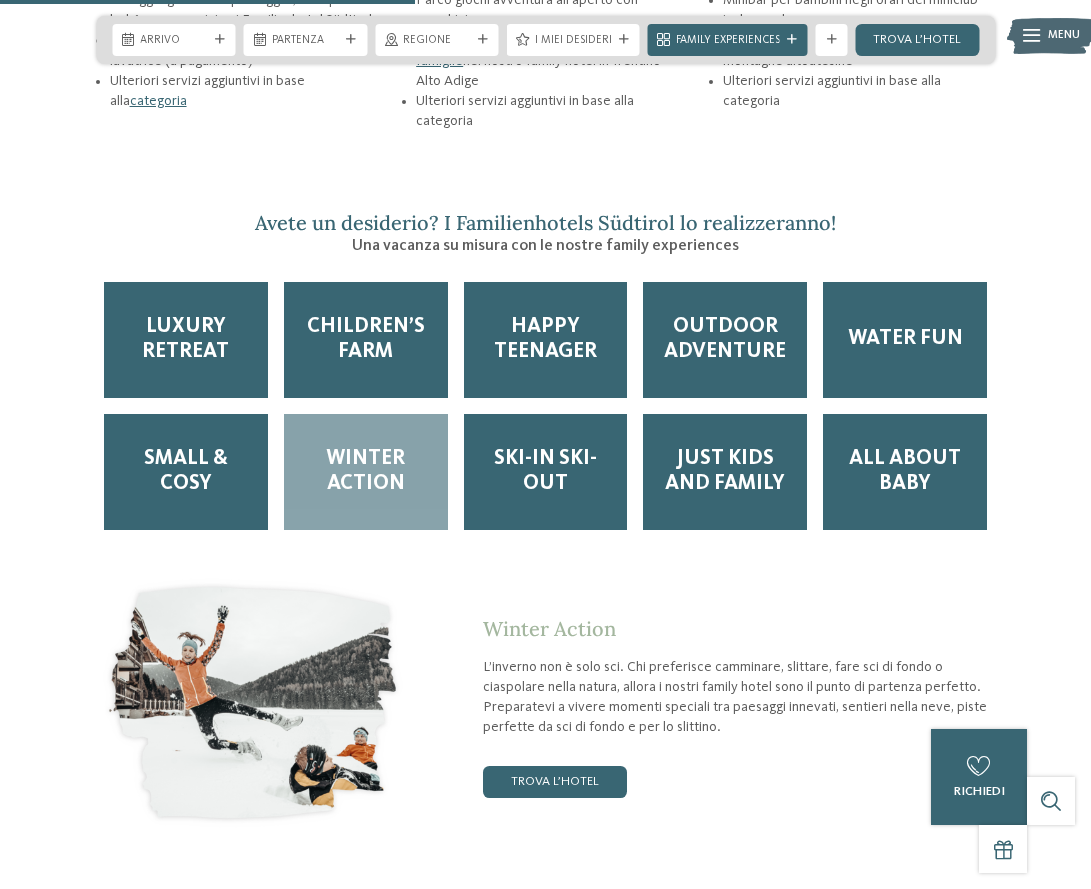 scroll, scrollTop: 3000, scrollLeft: 0, axis: vertical 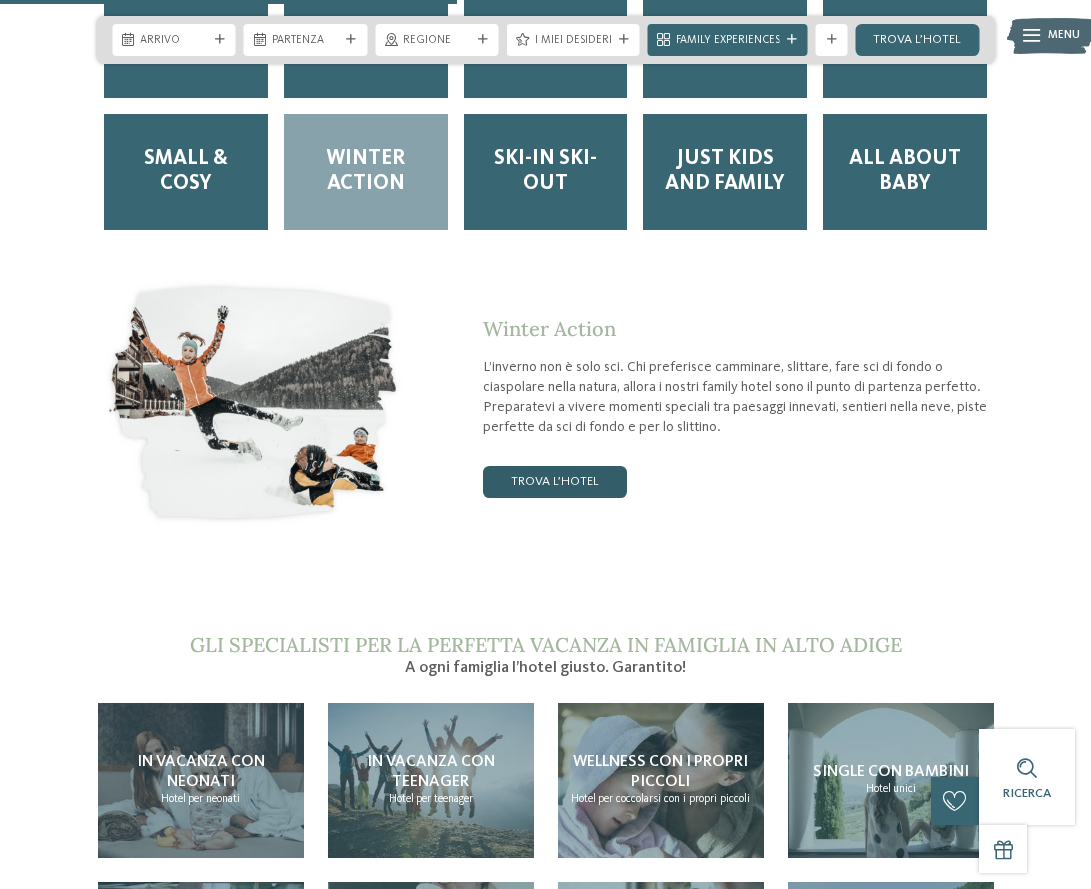 click on "trova l’hotel" at bounding box center [555, 482] 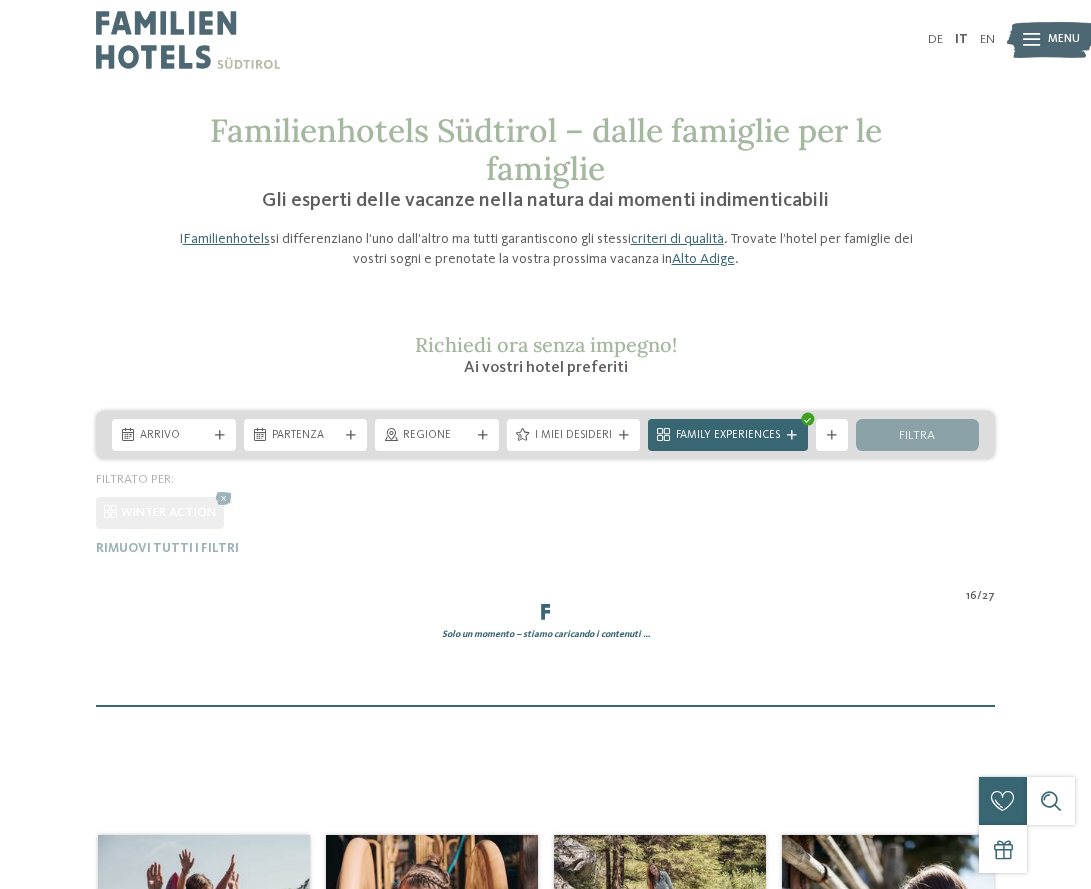 scroll, scrollTop: 381, scrollLeft: 0, axis: vertical 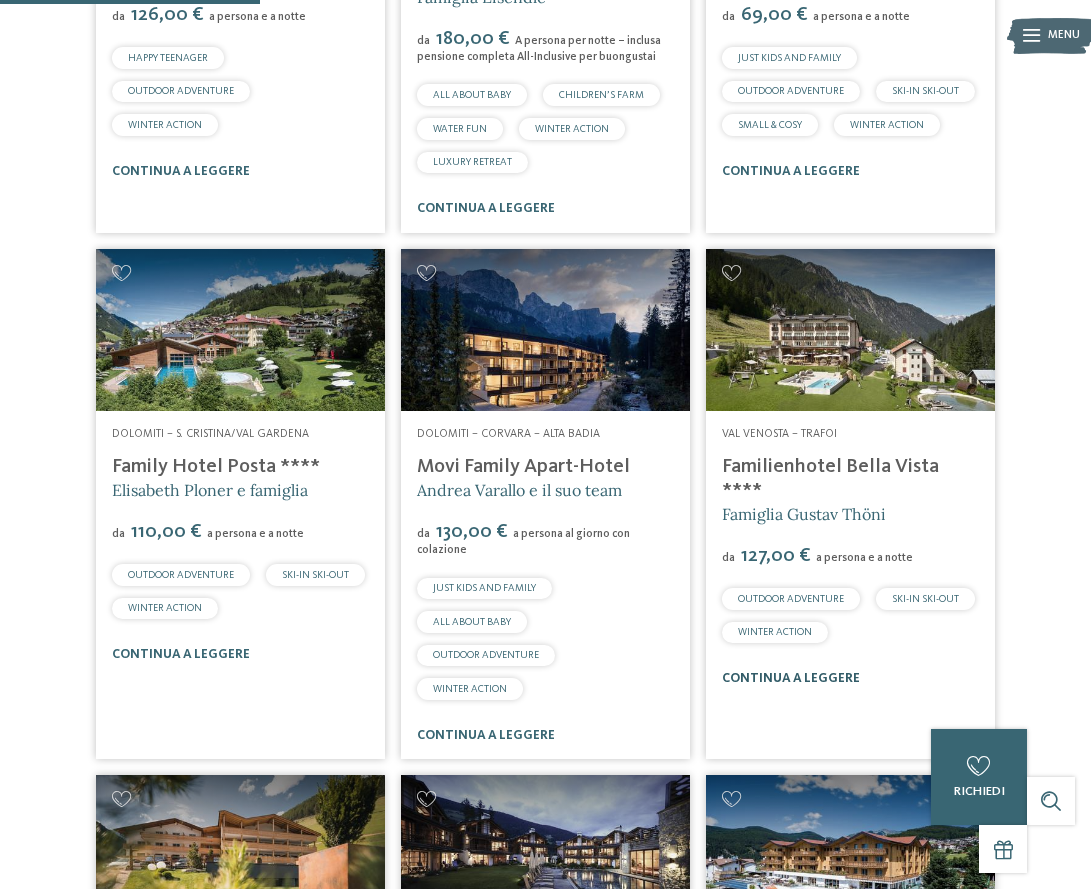 click on "continua a leggere" at bounding box center (791, 678) 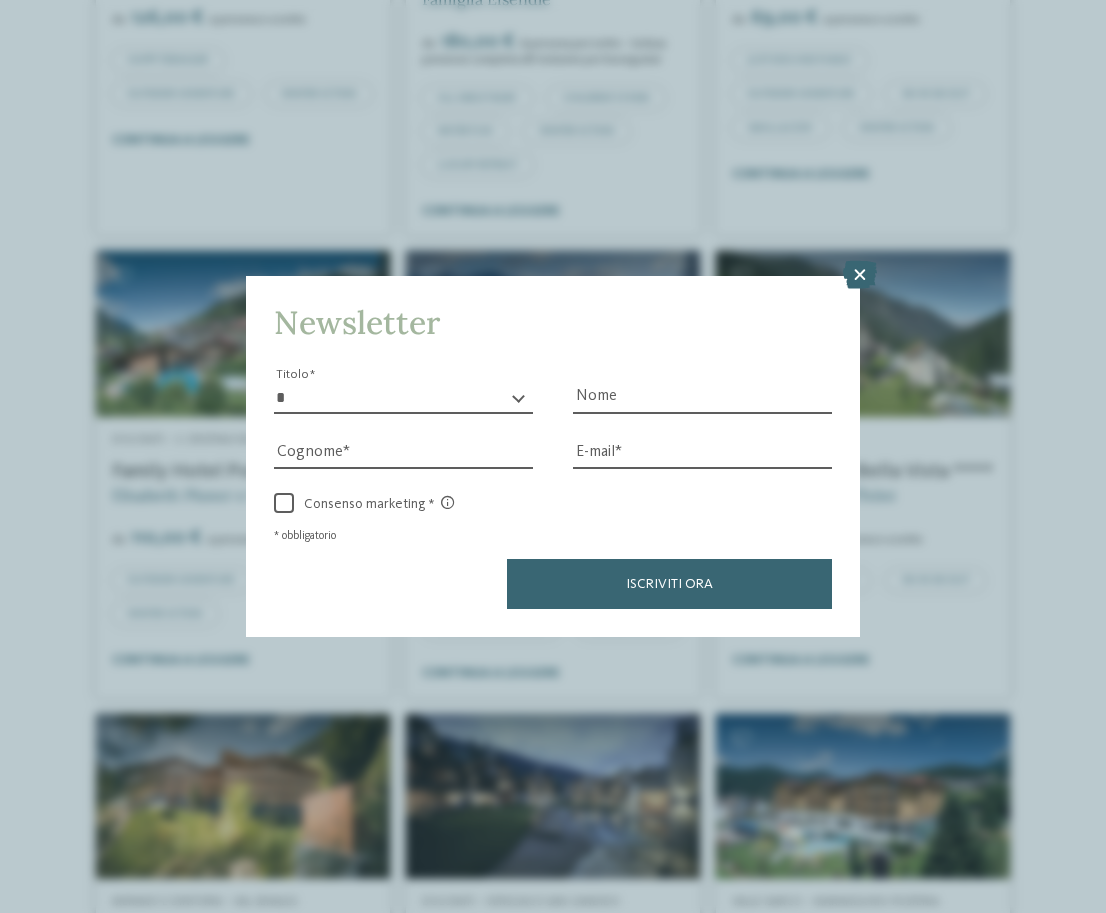 click at bounding box center [860, 275] 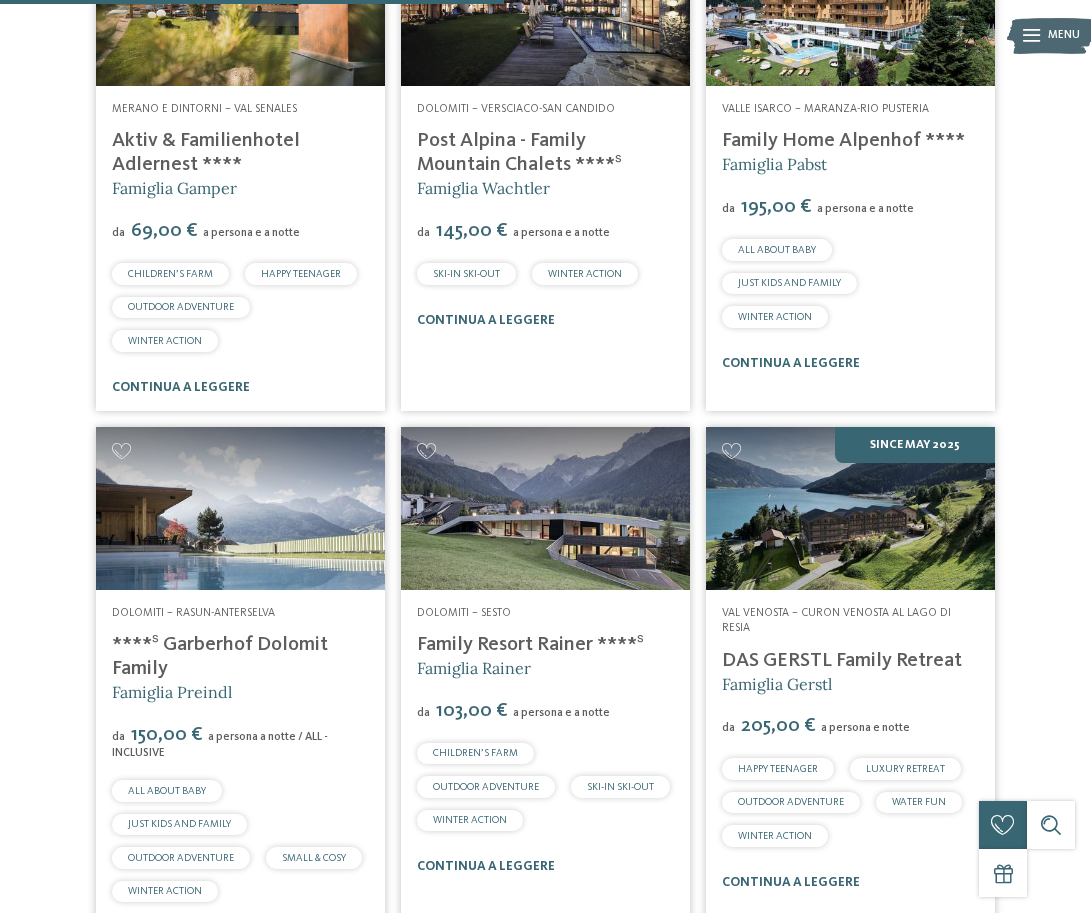 scroll, scrollTop: 1781, scrollLeft: 0, axis: vertical 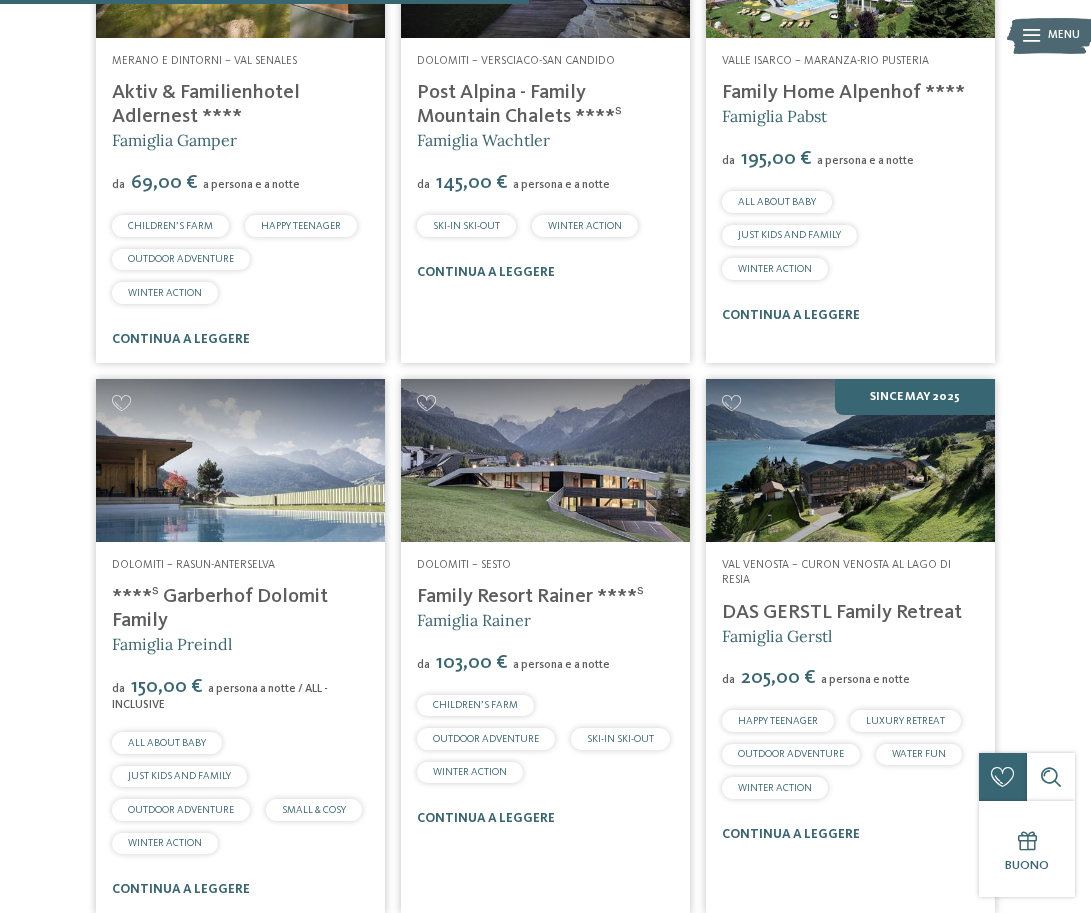 click on "Family Resort Rainer ****ˢ" at bounding box center (530, 597) 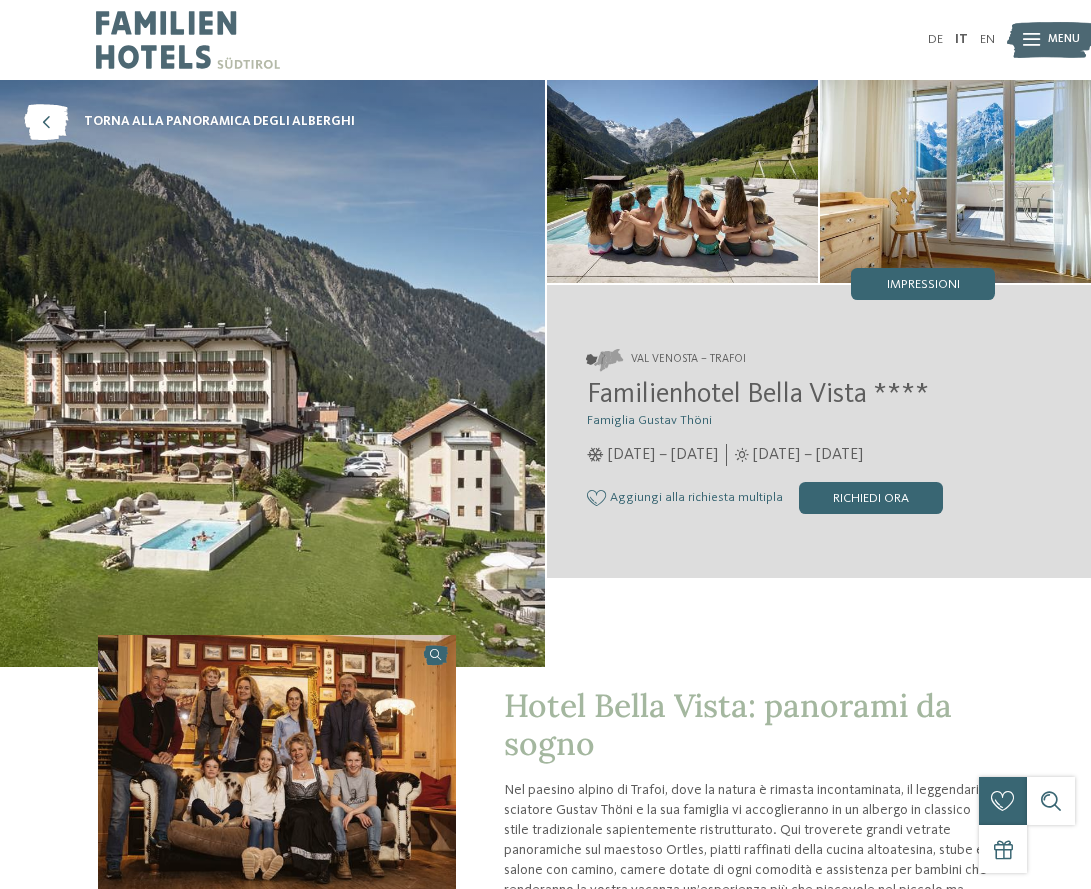scroll, scrollTop: 0, scrollLeft: 0, axis: both 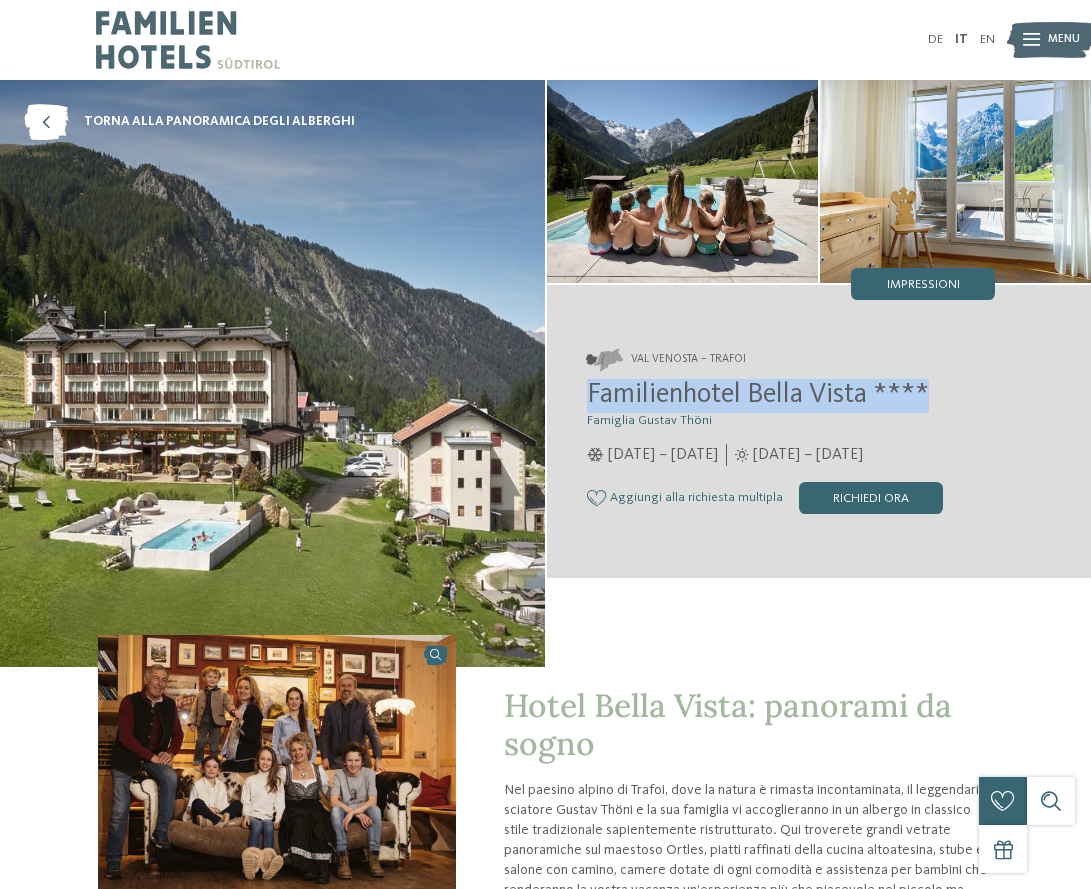 drag, startPoint x: 590, startPoint y: 392, endPoint x: 925, endPoint y: 388, distance: 335.02386 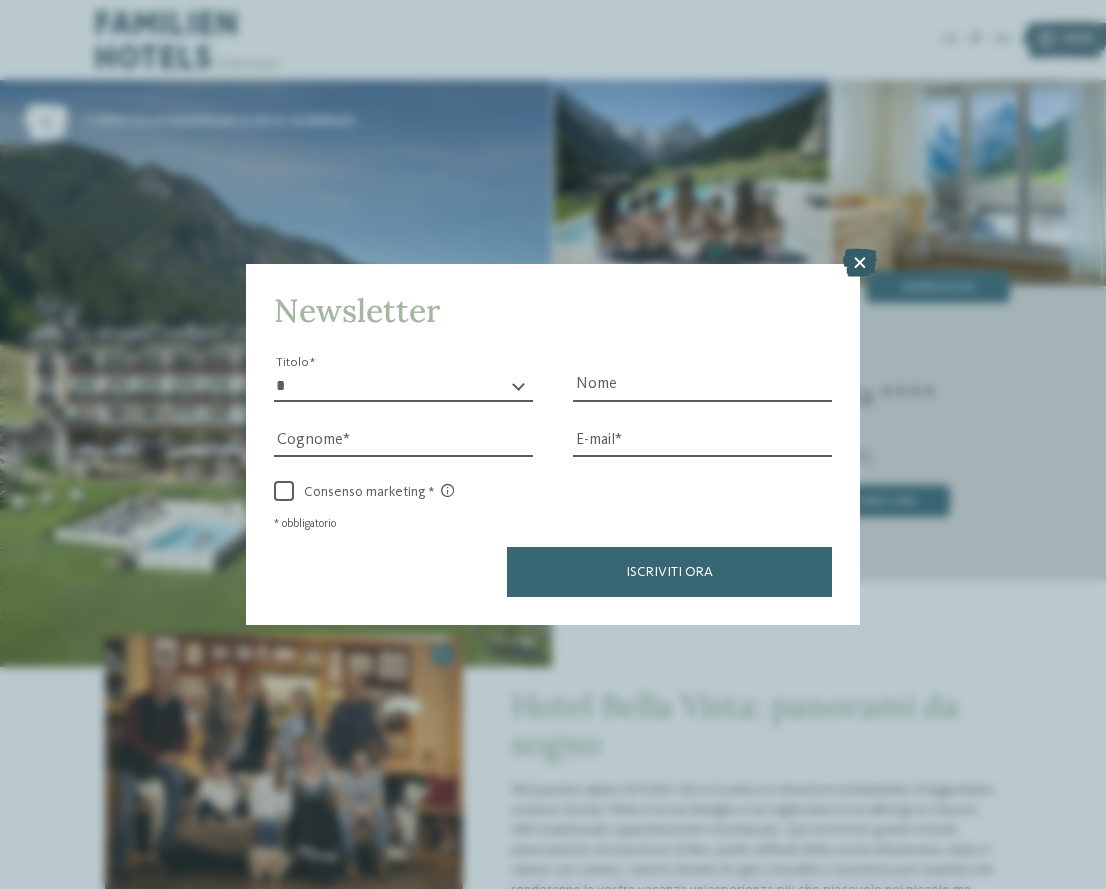 click at bounding box center [860, 263] 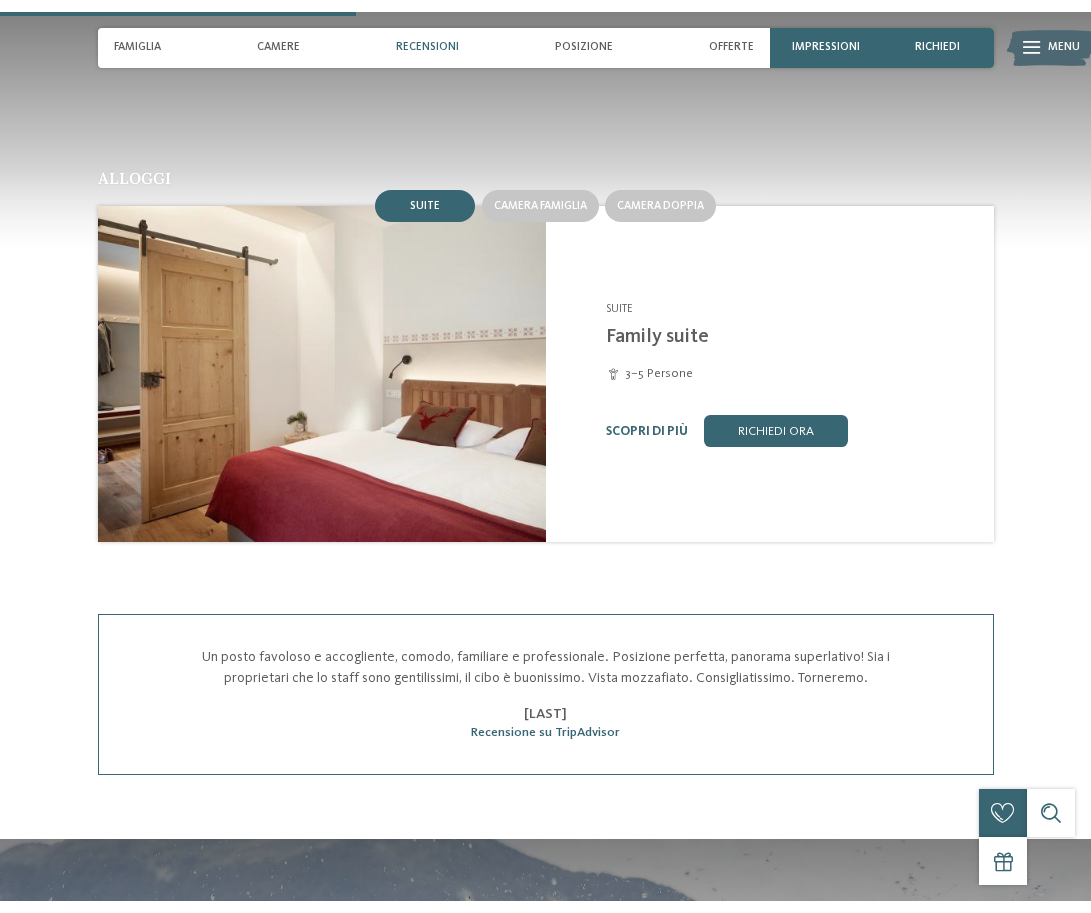 scroll, scrollTop: 1500, scrollLeft: 0, axis: vertical 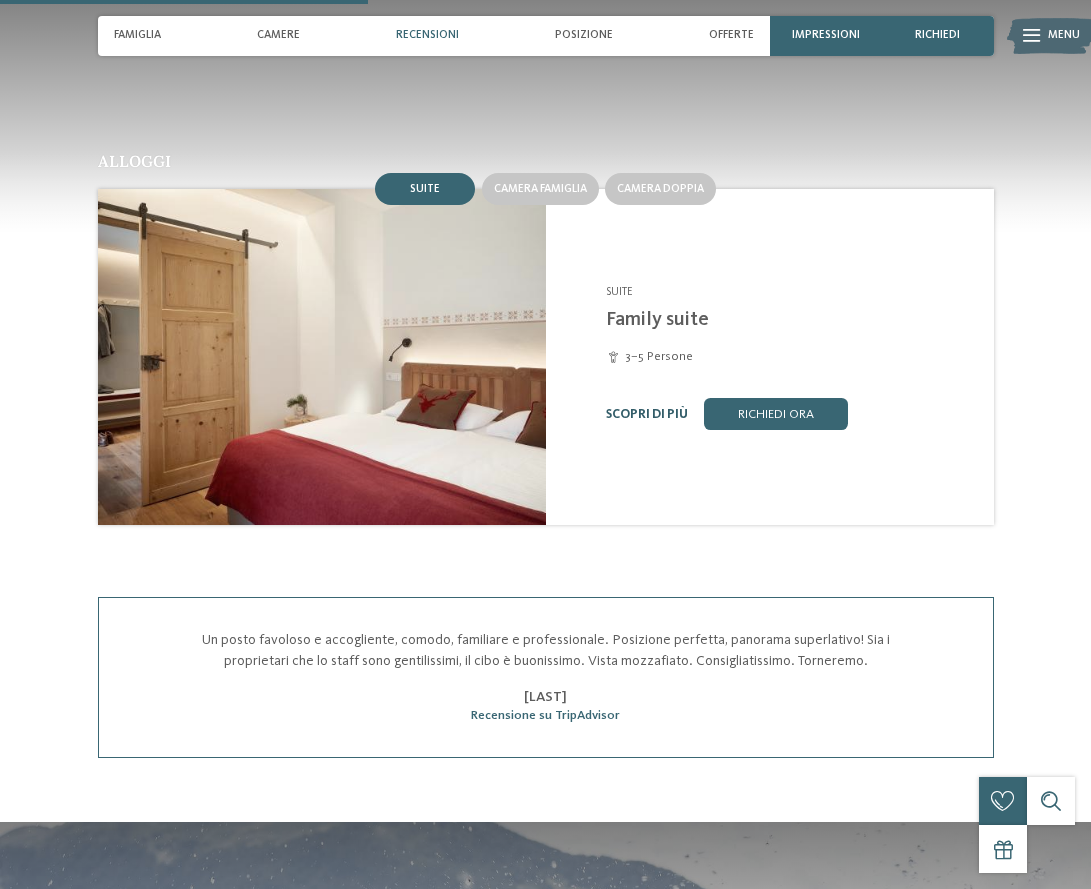 click on "Scopri di più" at bounding box center [647, 414] 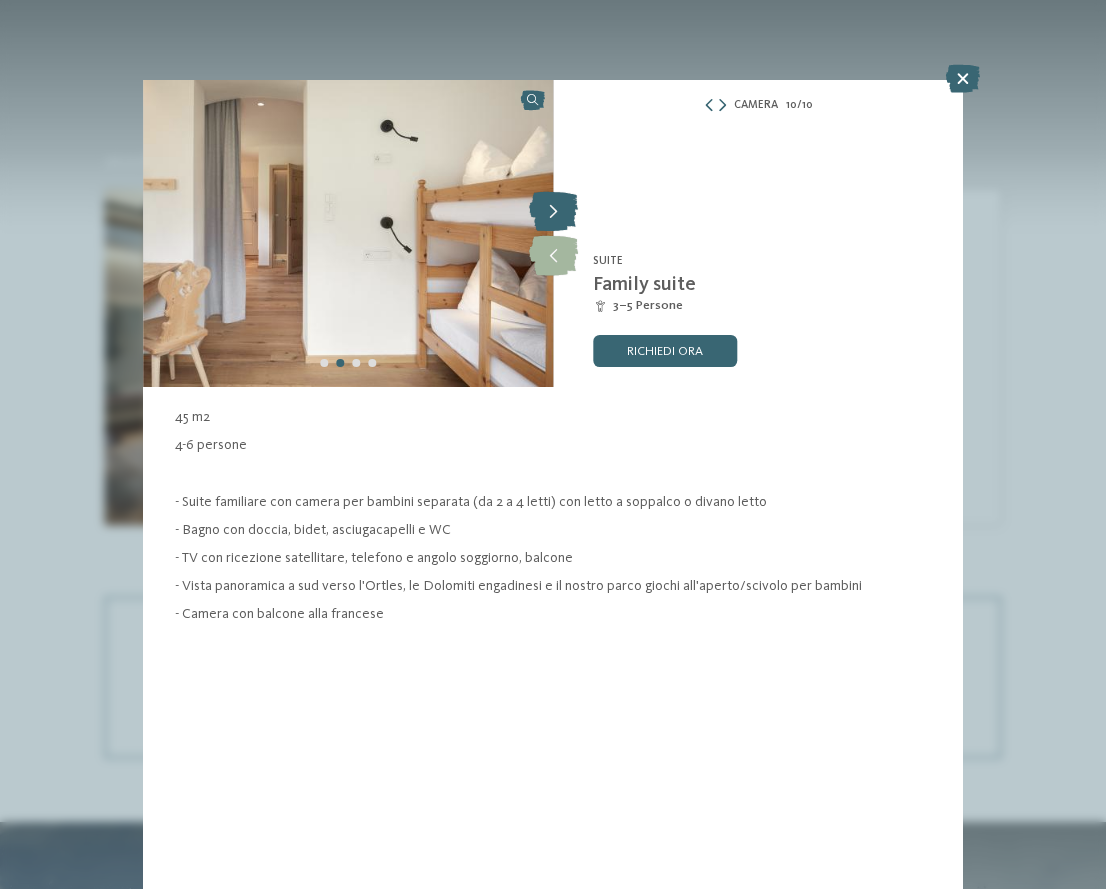 click at bounding box center (553, 212) 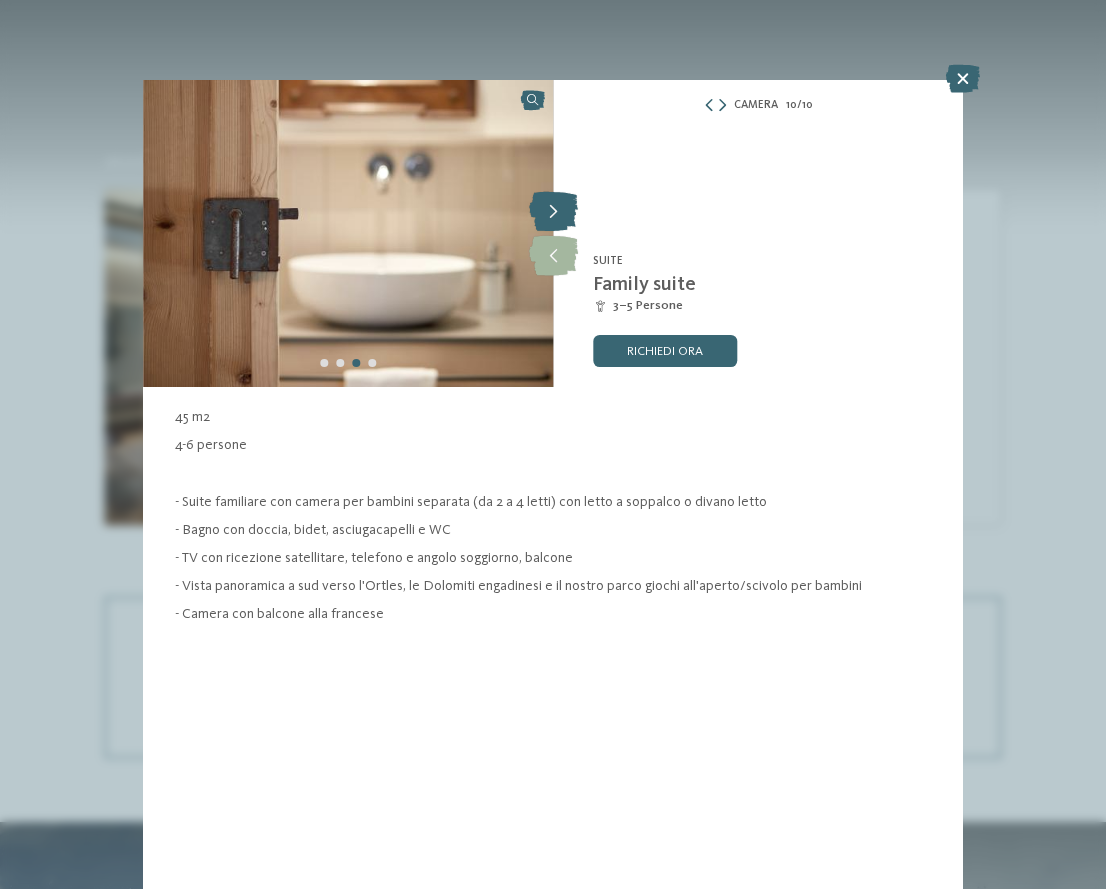click at bounding box center [553, 212] 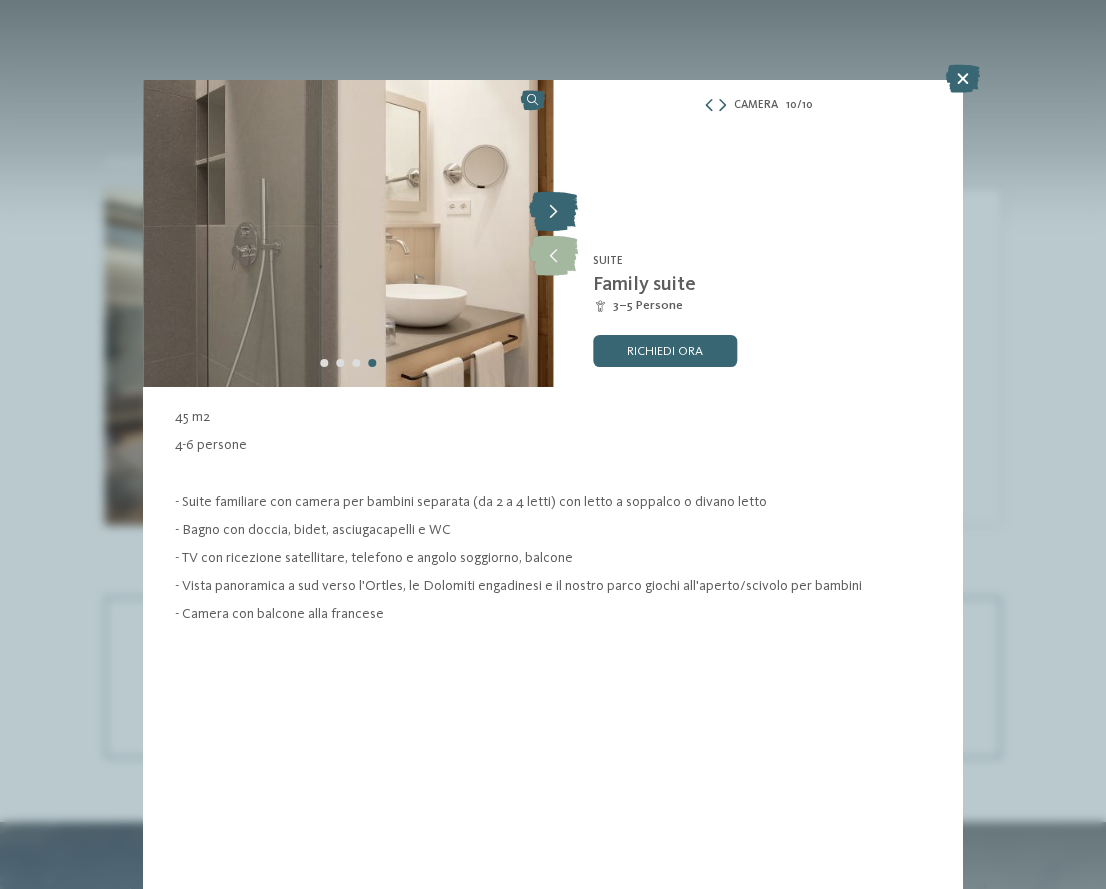 click at bounding box center [553, 212] 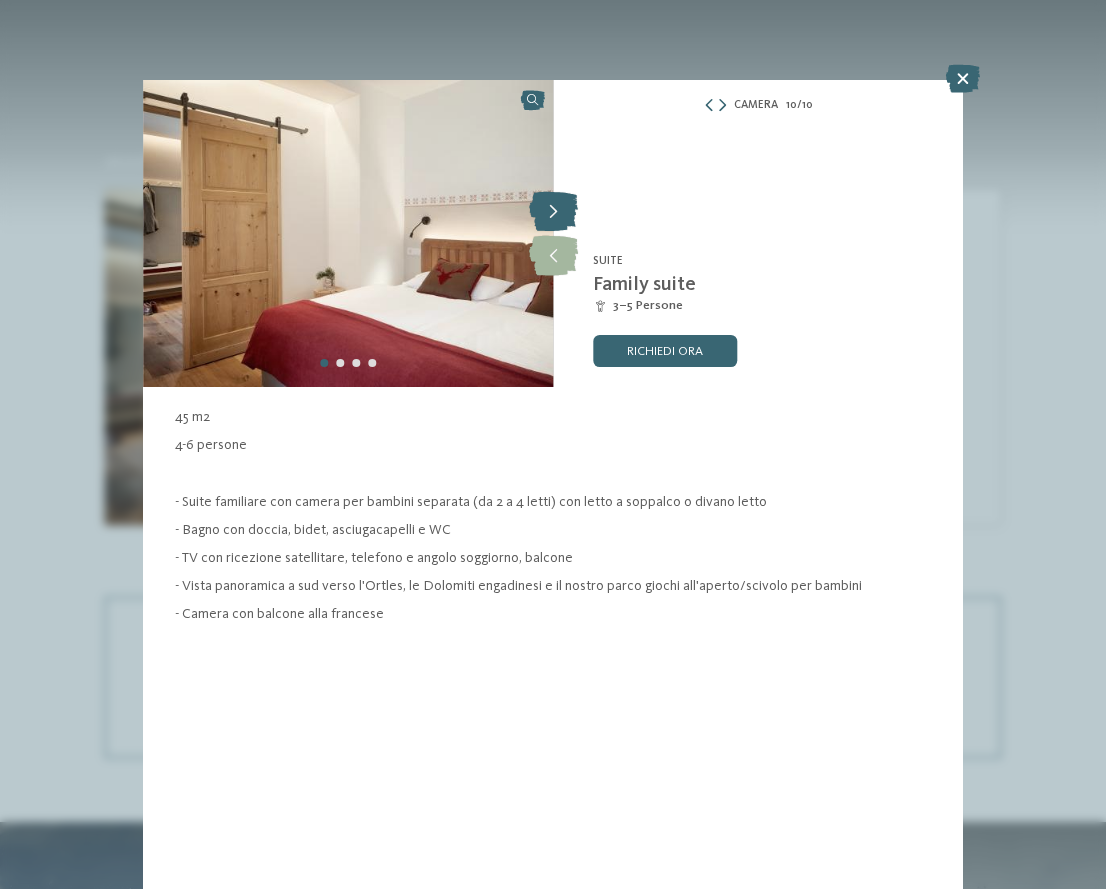 click at bounding box center [553, 212] 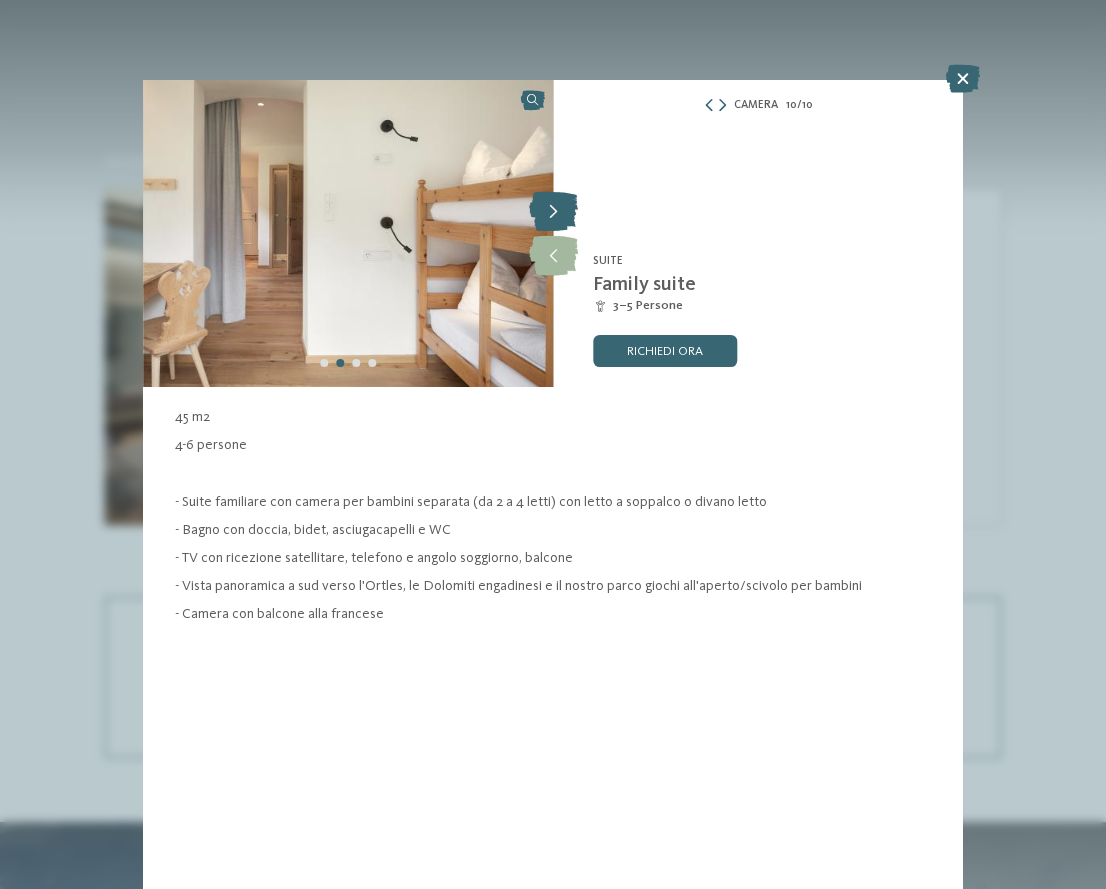 click at bounding box center [553, 212] 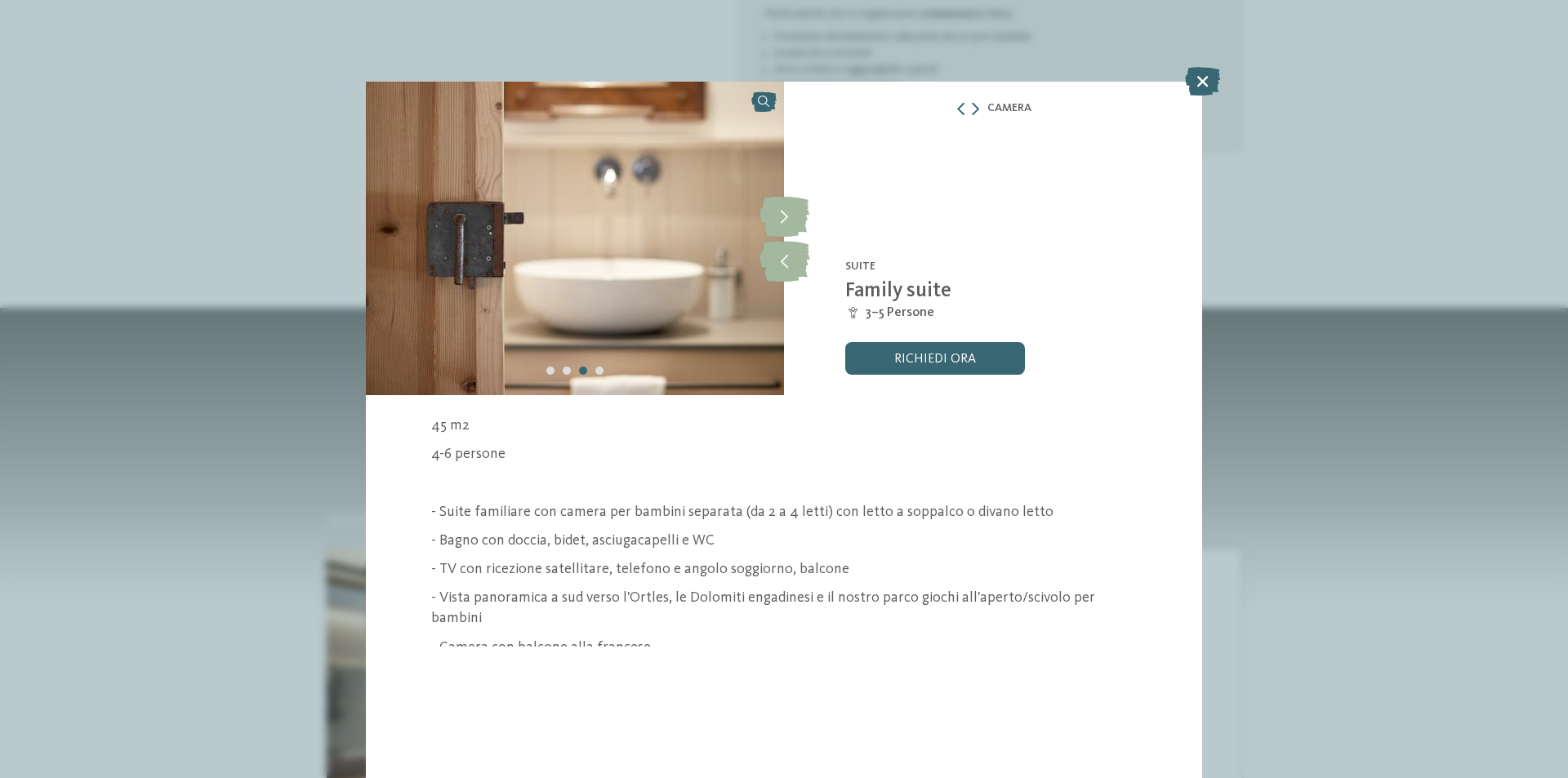 click at bounding box center [1202, 81] 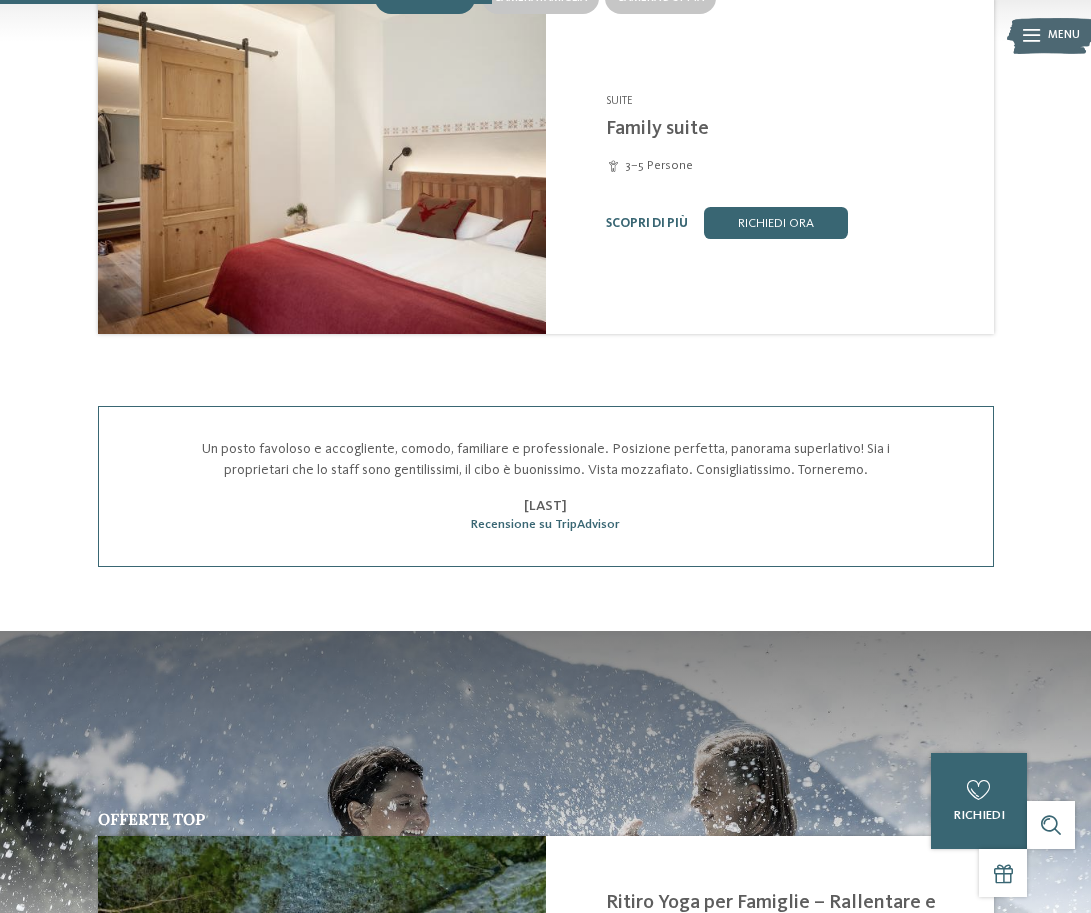 scroll, scrollTop: 1400, scrollLeft: 0, axis: vertical 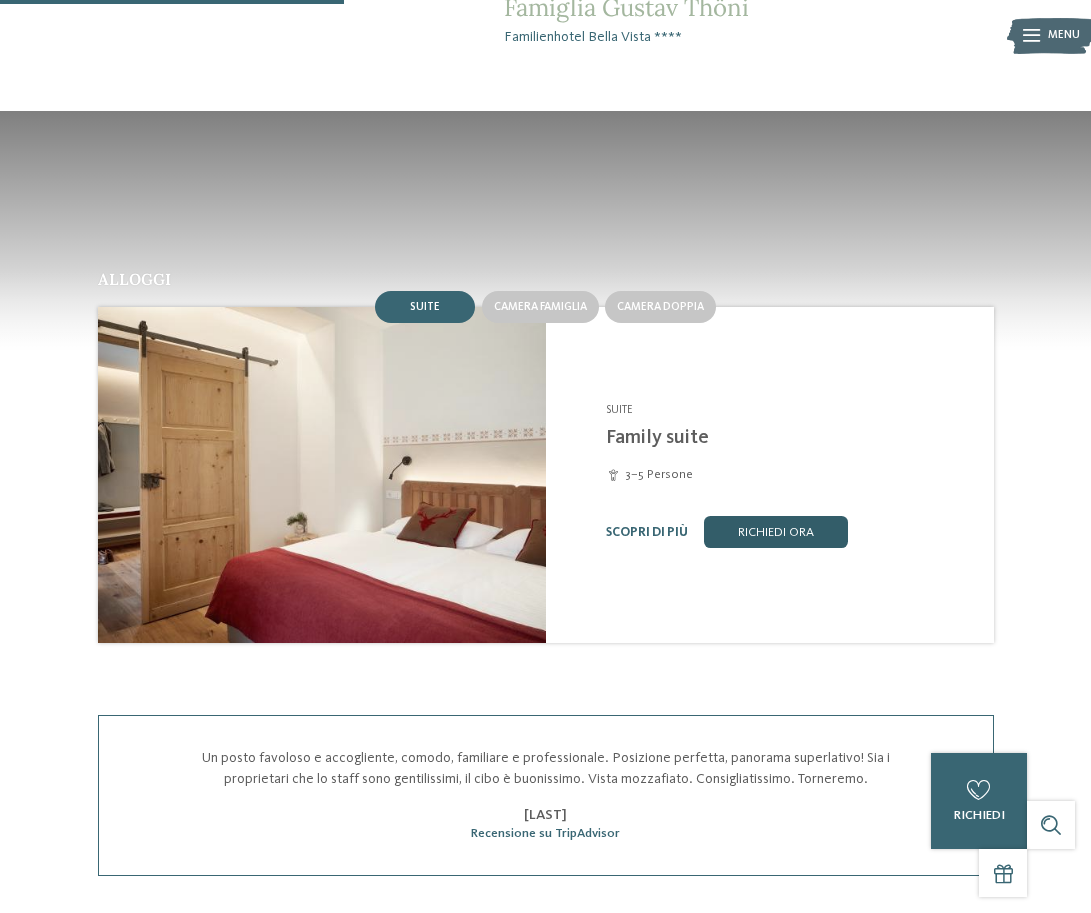 click on "Richiedi ora" at bounding box center [776, 532] 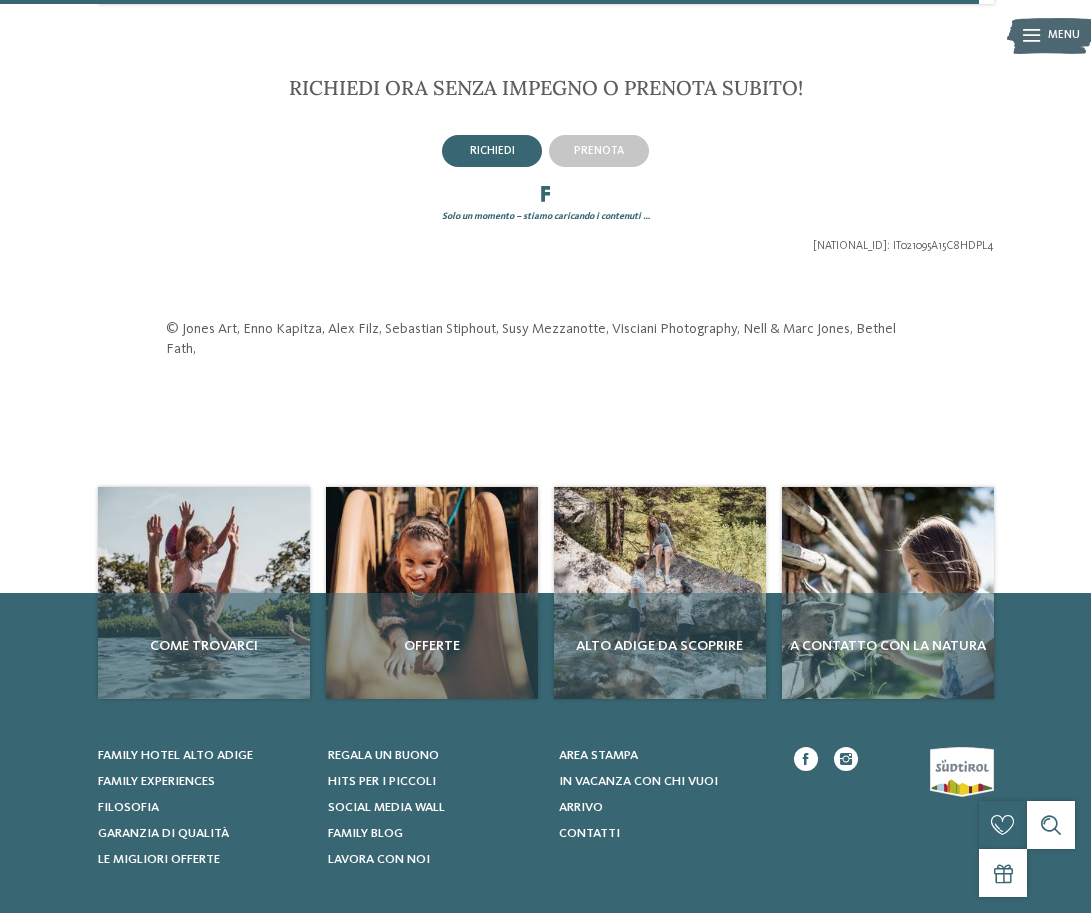 scroll, scrollTop: 2899, scrollLeft: 0, axis: vertical 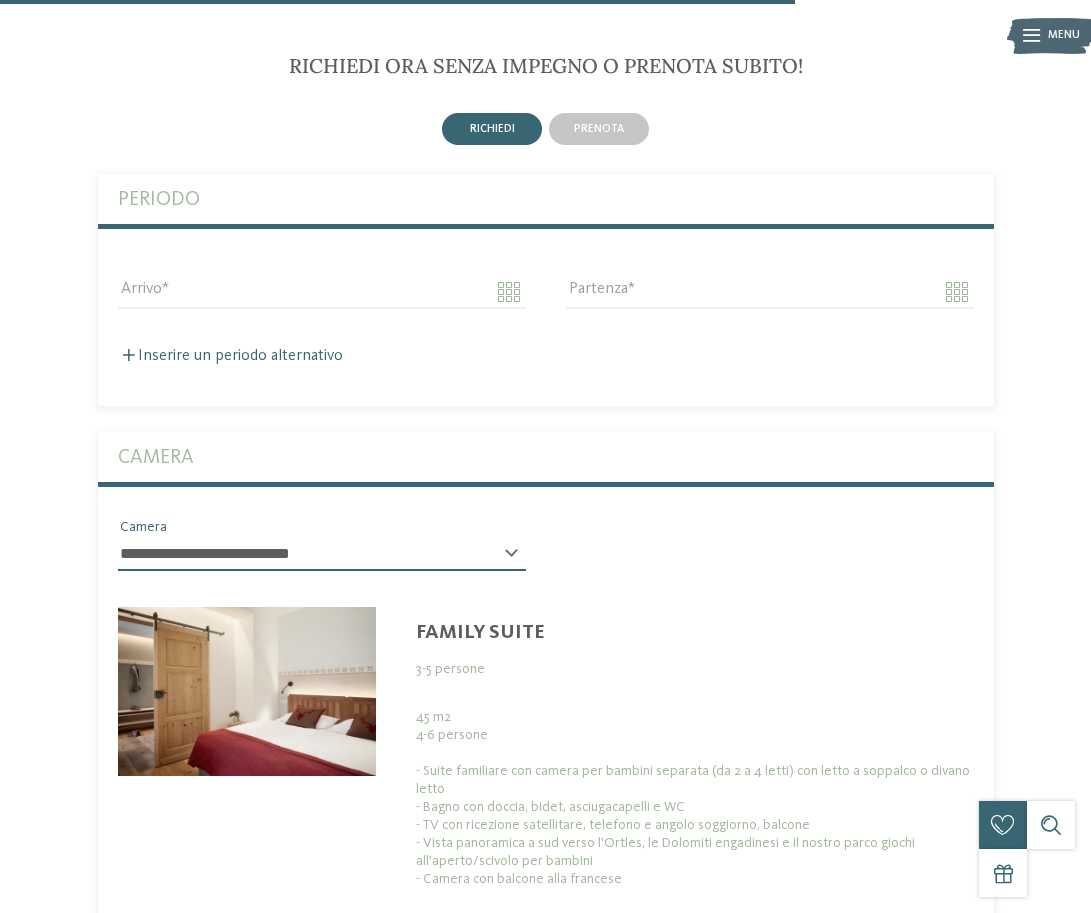 click on "Periodo" at bounding box center (546, 199) 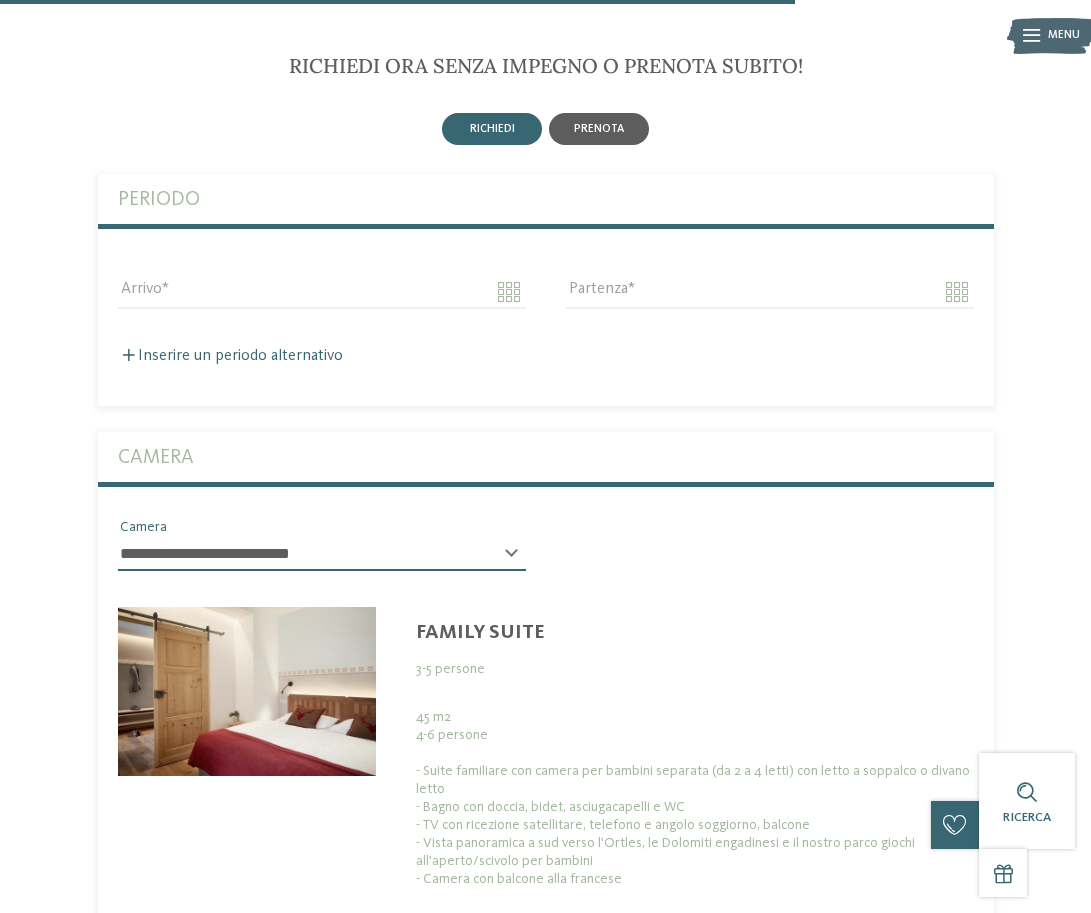 click on "prenota" at bounding box center (599, 129) 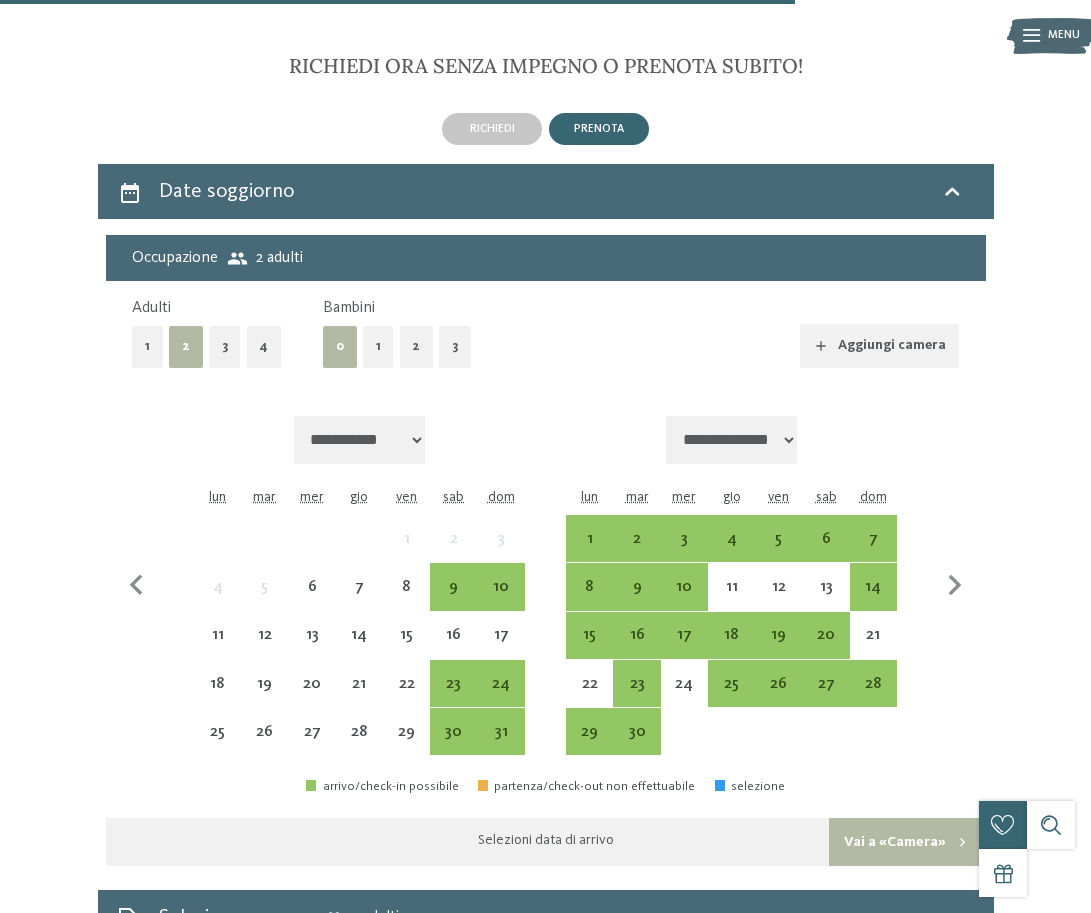 click on "**********" at bounding box center (732, 440) 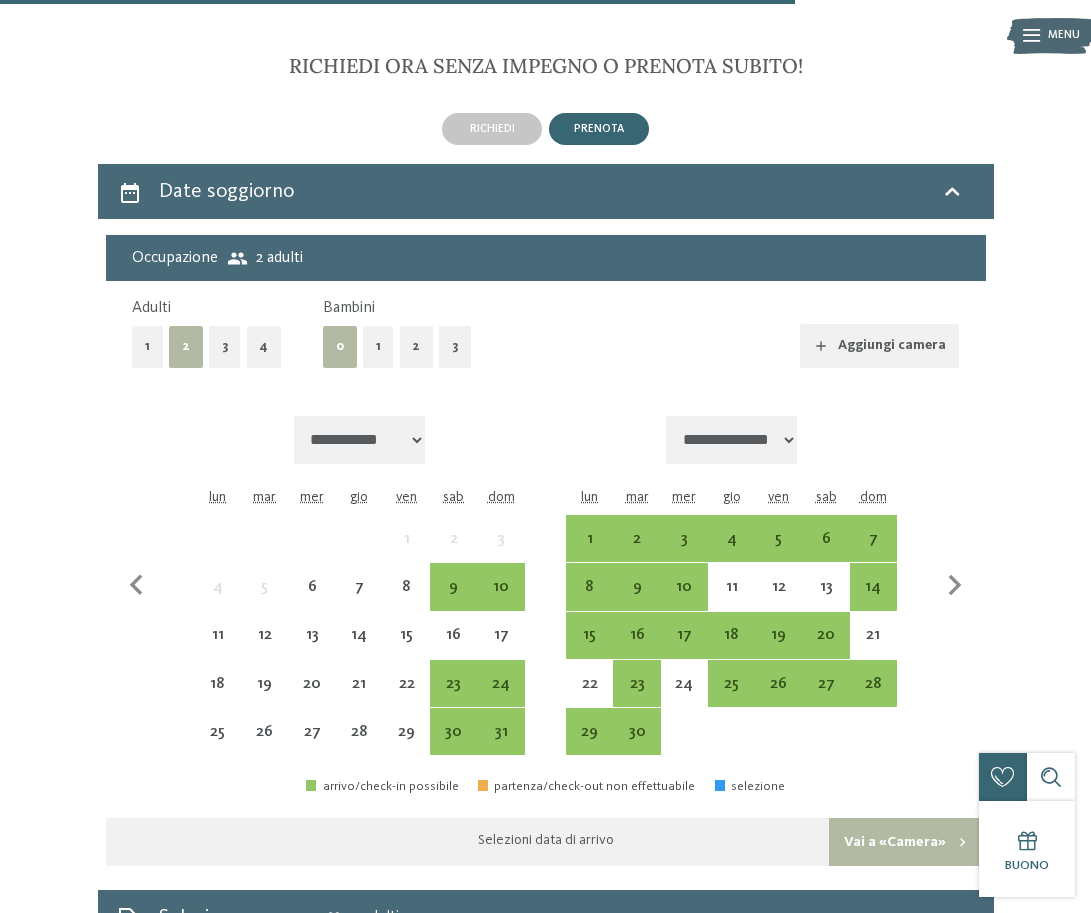select on "**********" 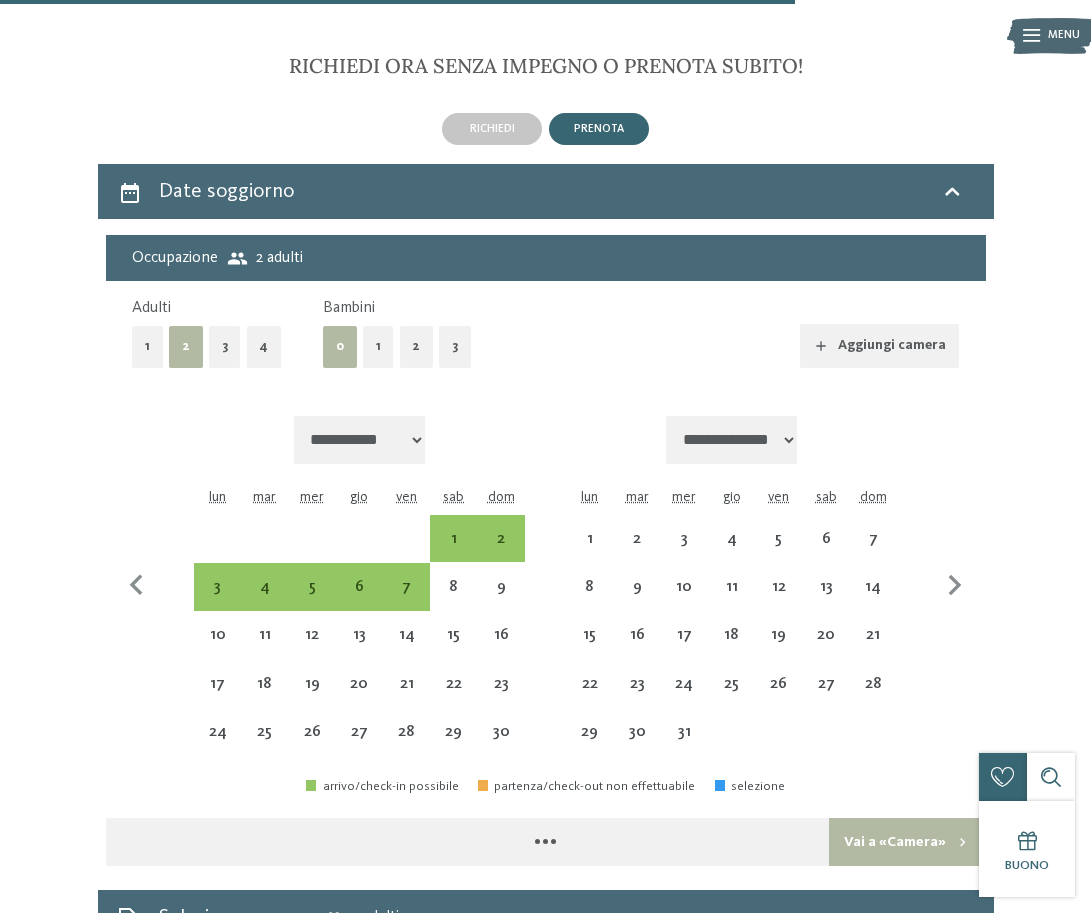 select on "**********" 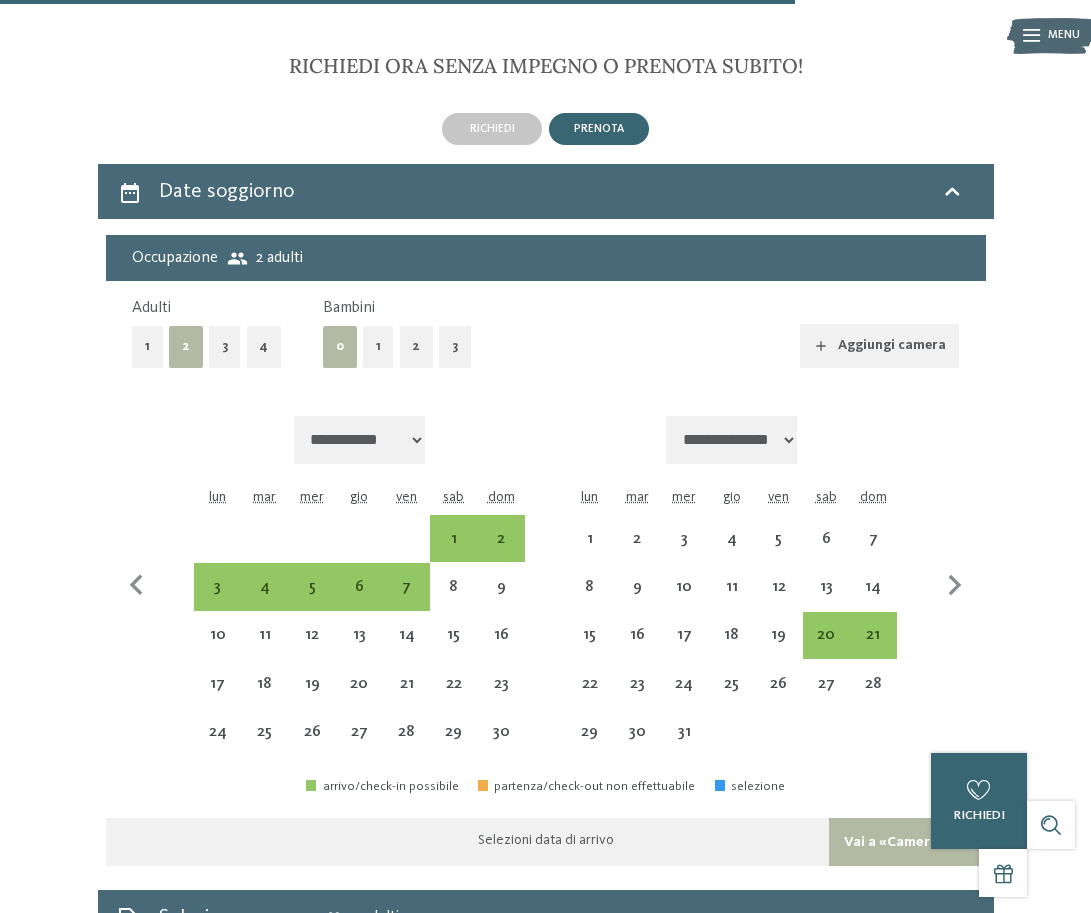 click on "**********" at bounding box center (732, 440) 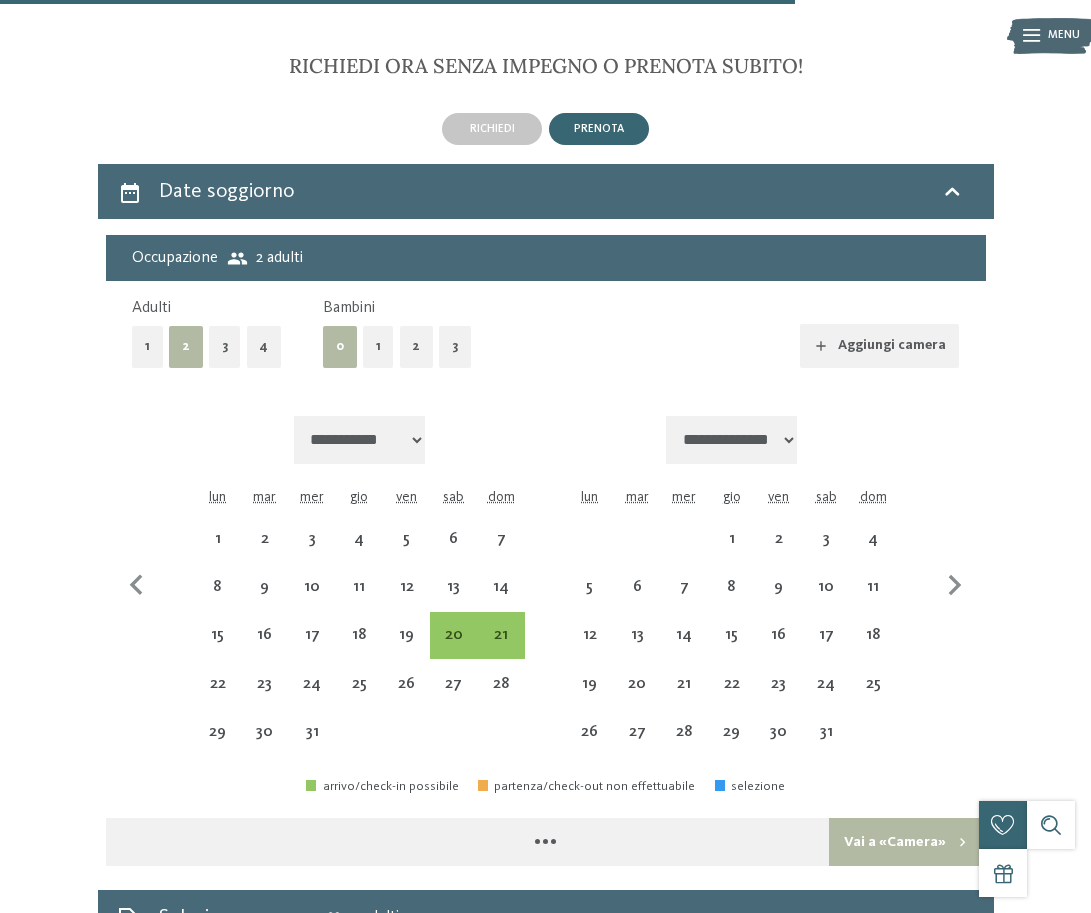 select on "**********" 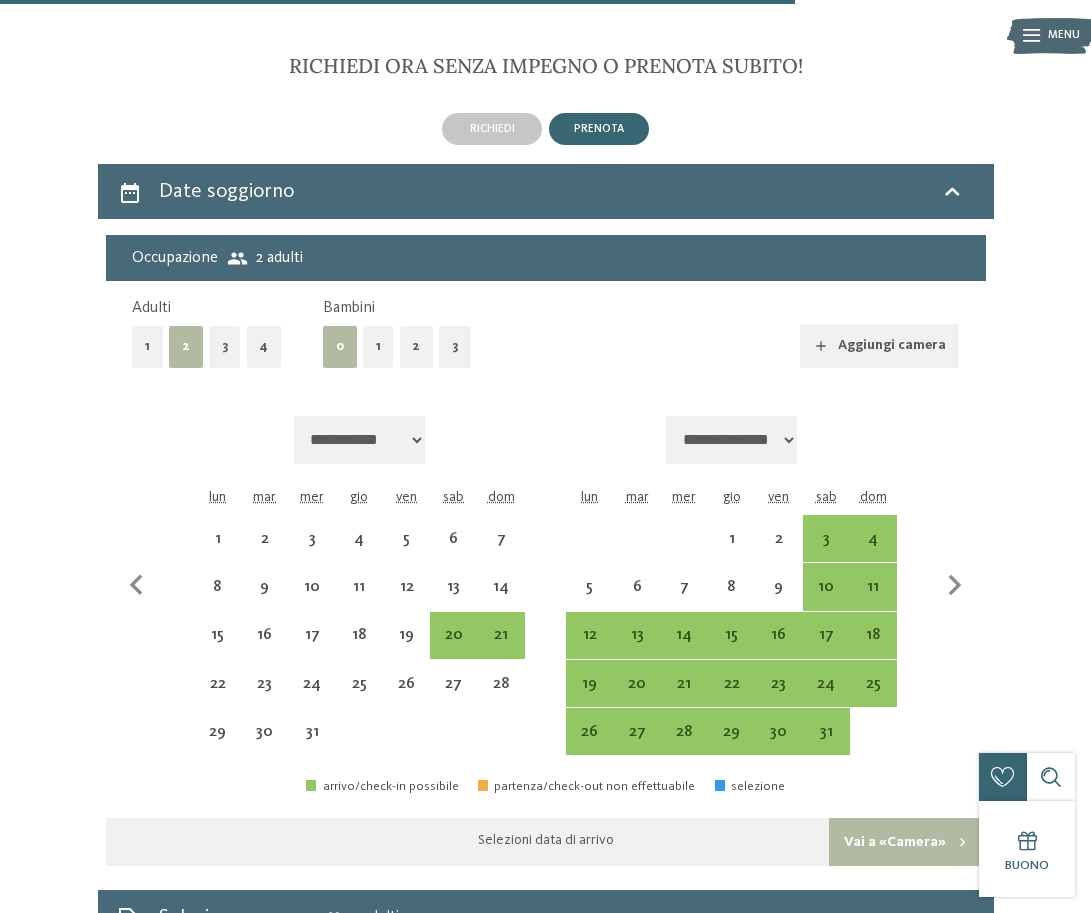 click on "Aggiungi camera" at bounding box center (736, 346) 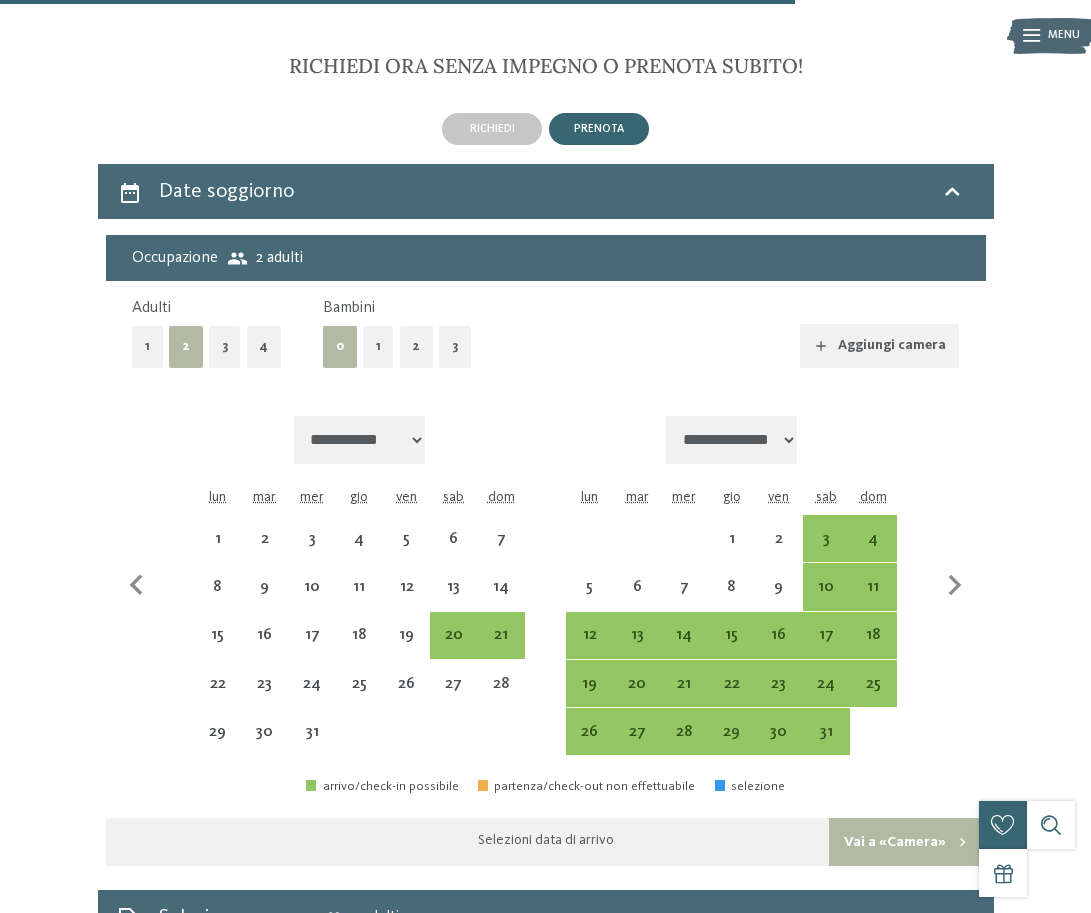 click on "0 1 2 3" at bounding box center (397, 346) 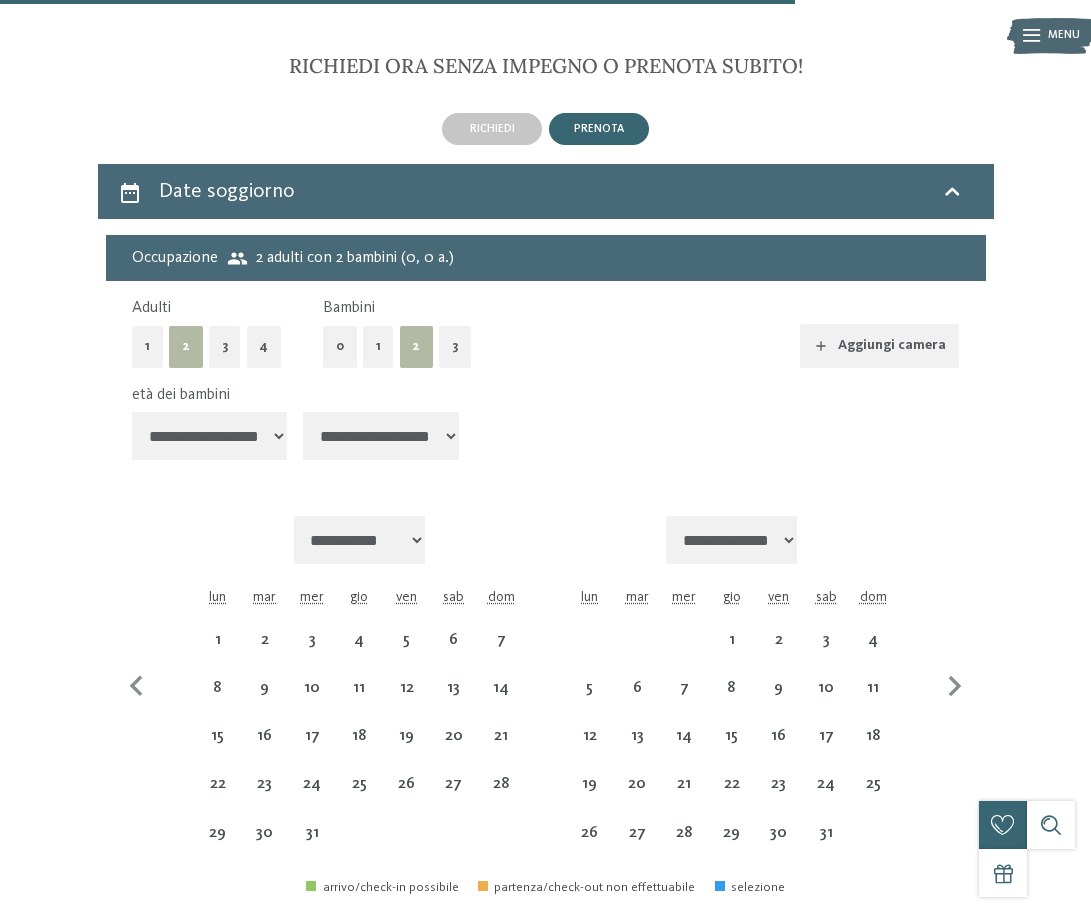 select on "**********" 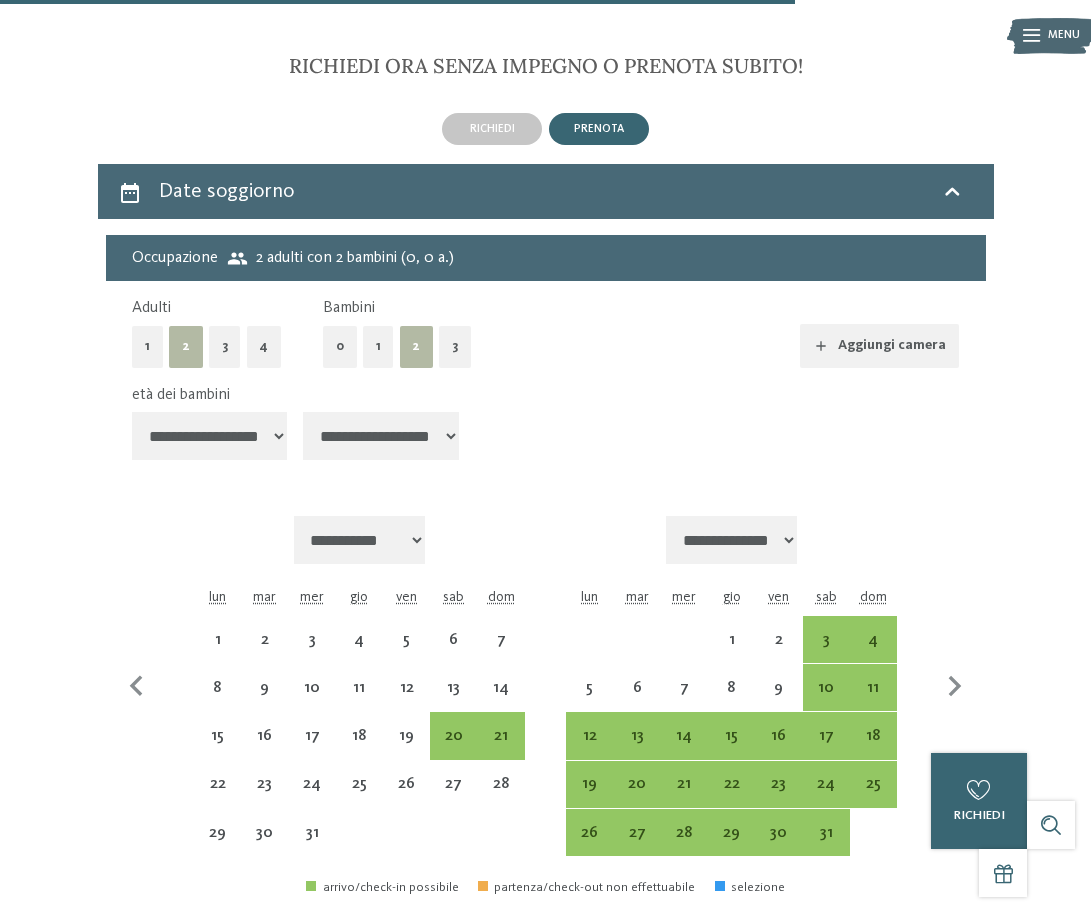 click on "**********" at bounding box center (732, 540) 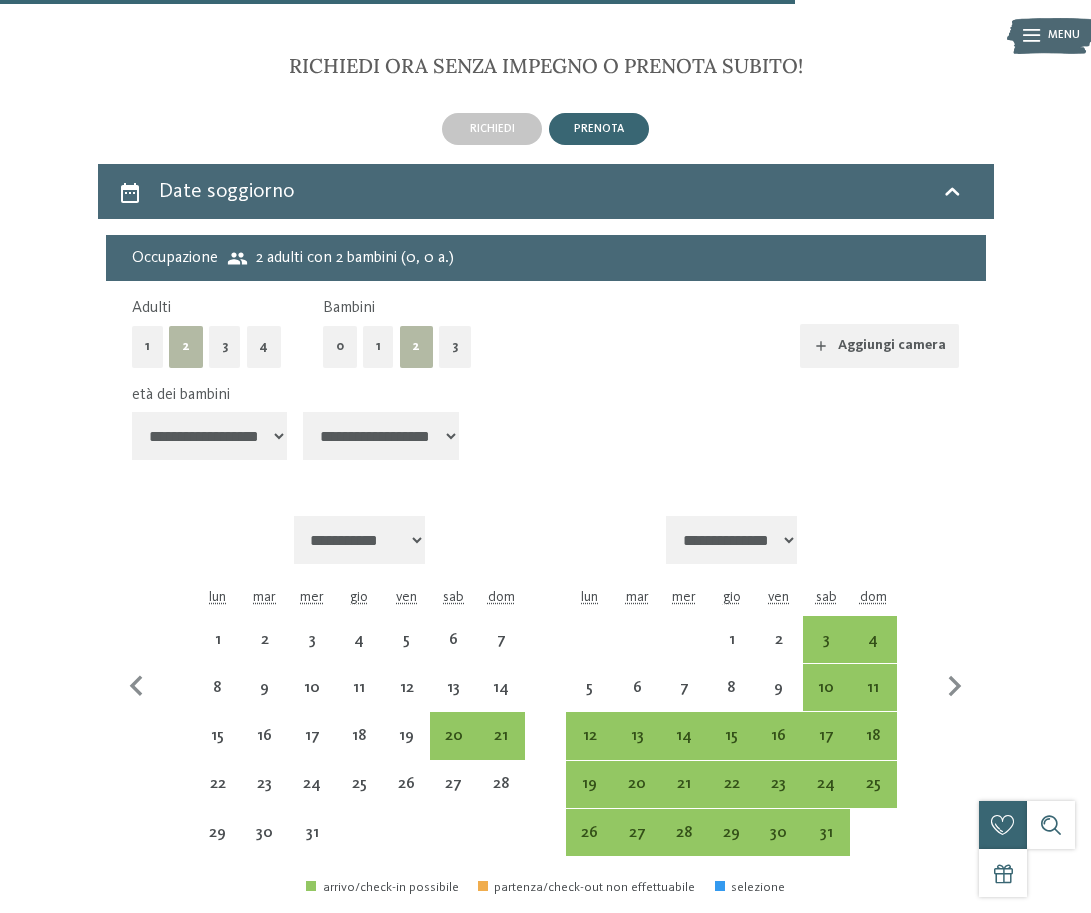 select on "**********" 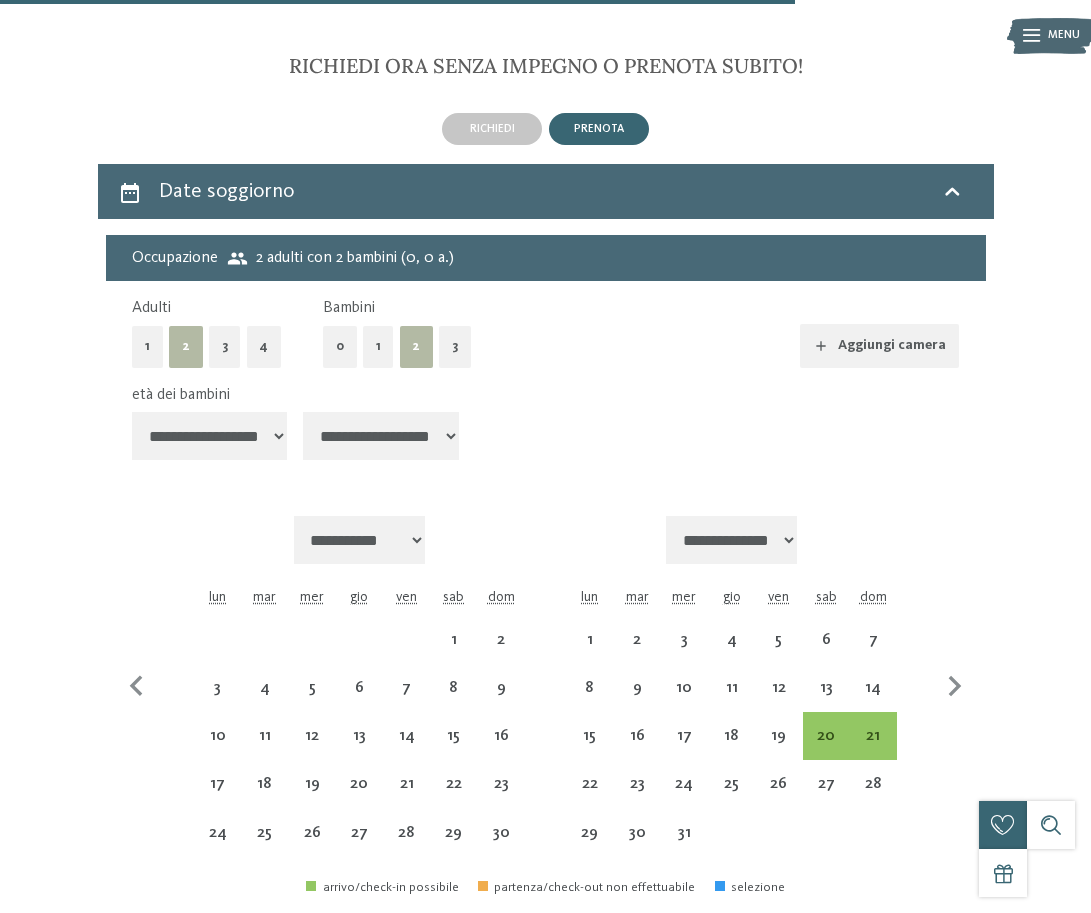 select on "**********" 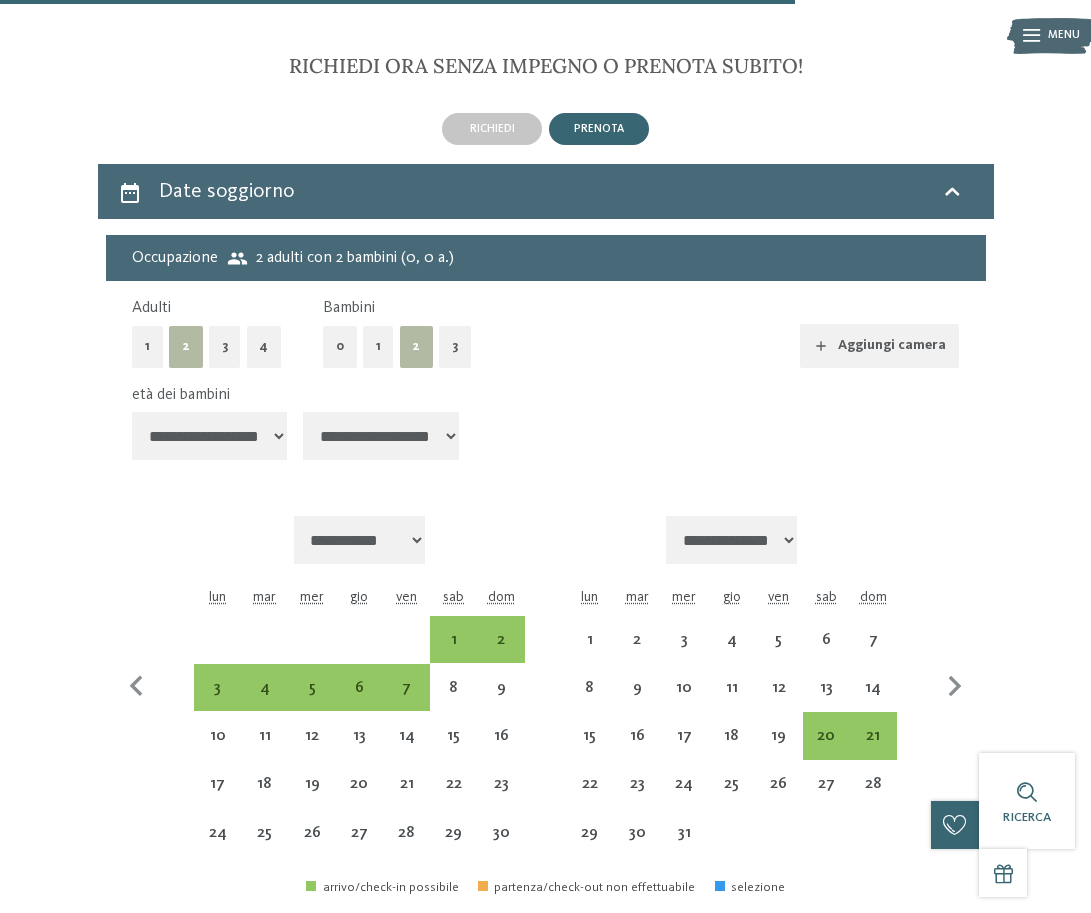 click on "**********" at bounding box center [381, 436] 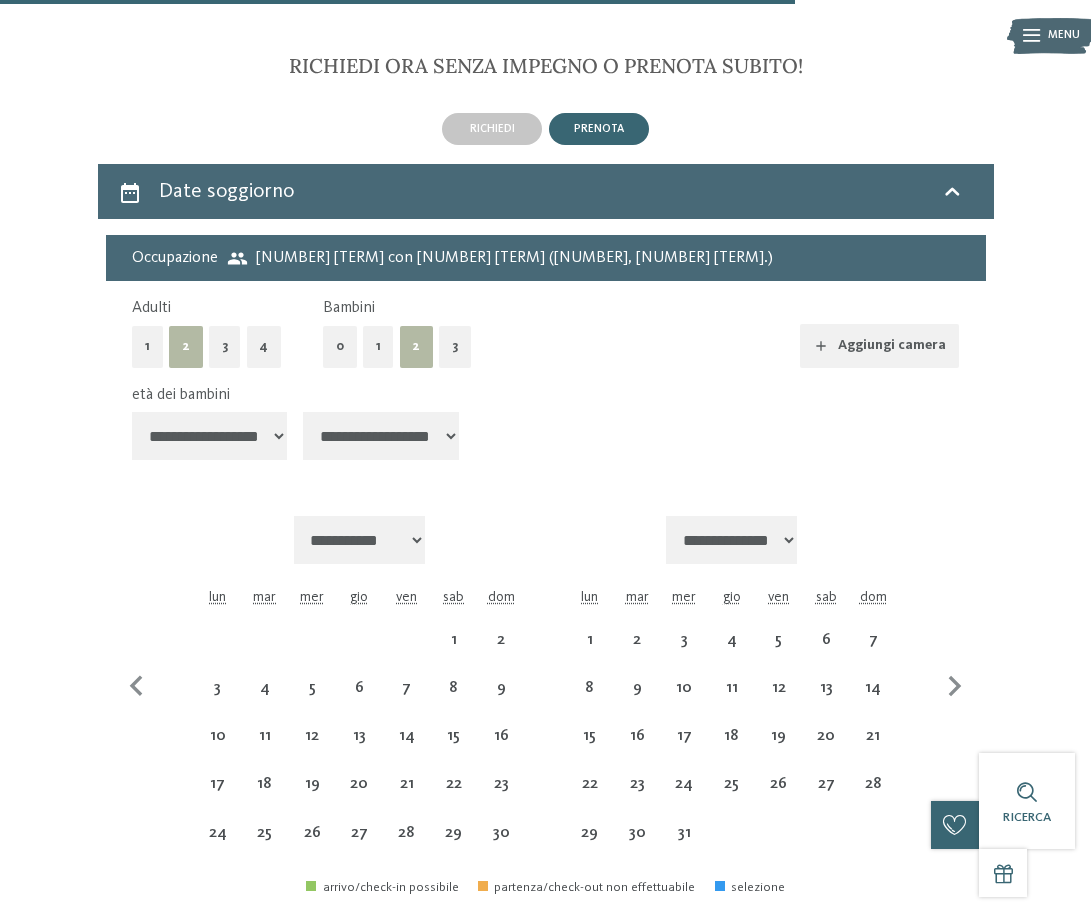 select on "**********" 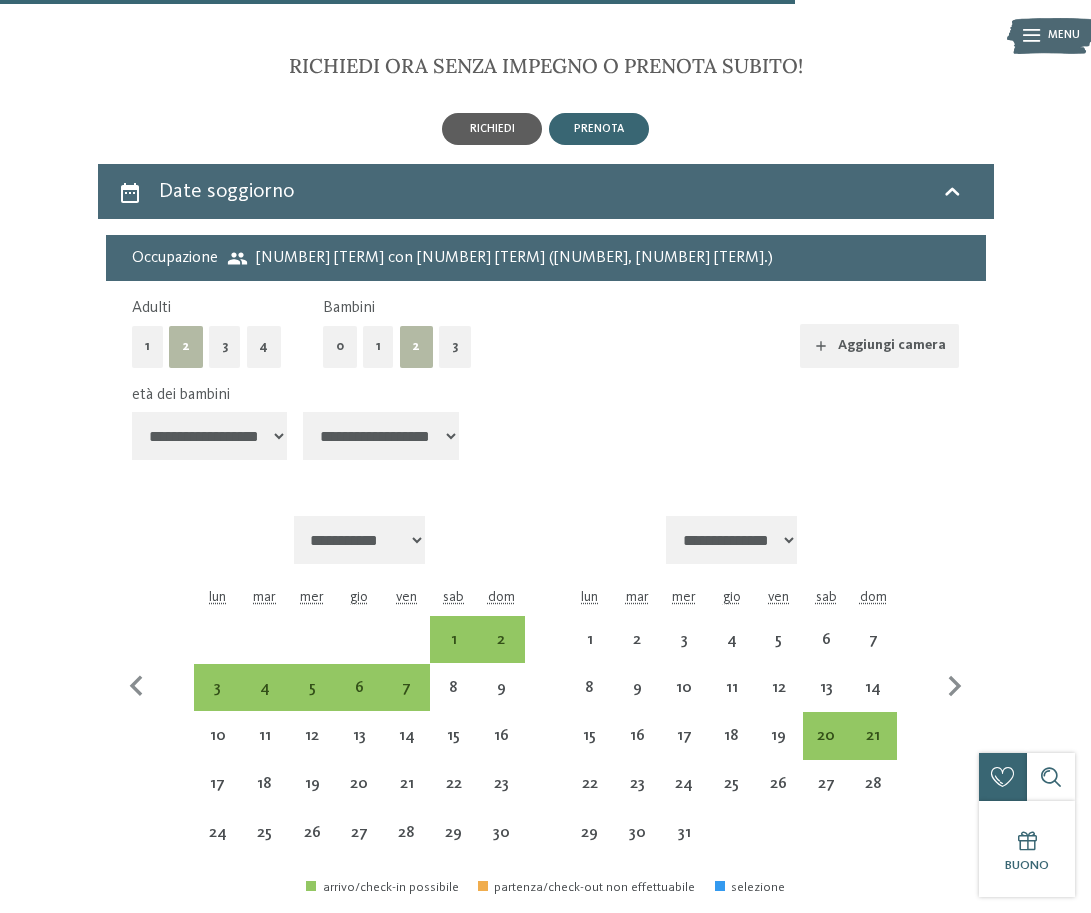 click on "richiedi" at bounding box center (492, 129) 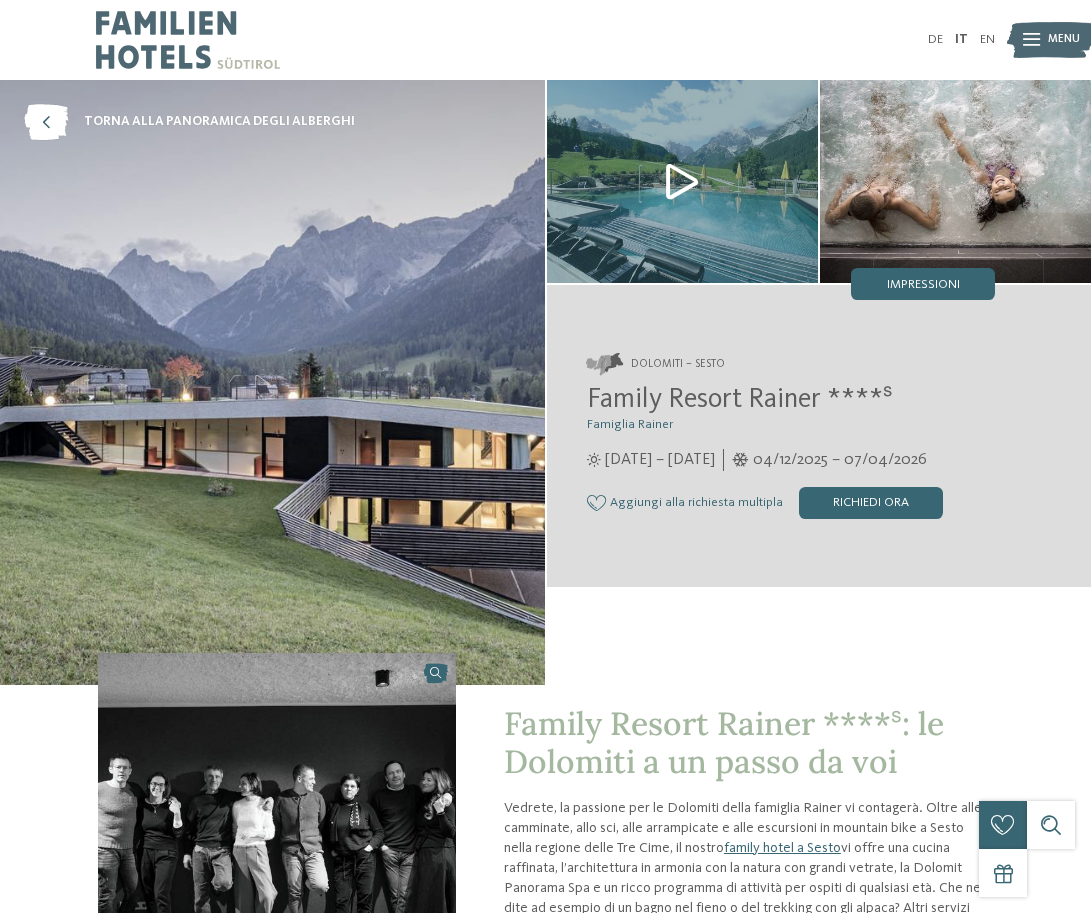 scroll, scrollTop: 0, scrollLeft: 0, axis: both 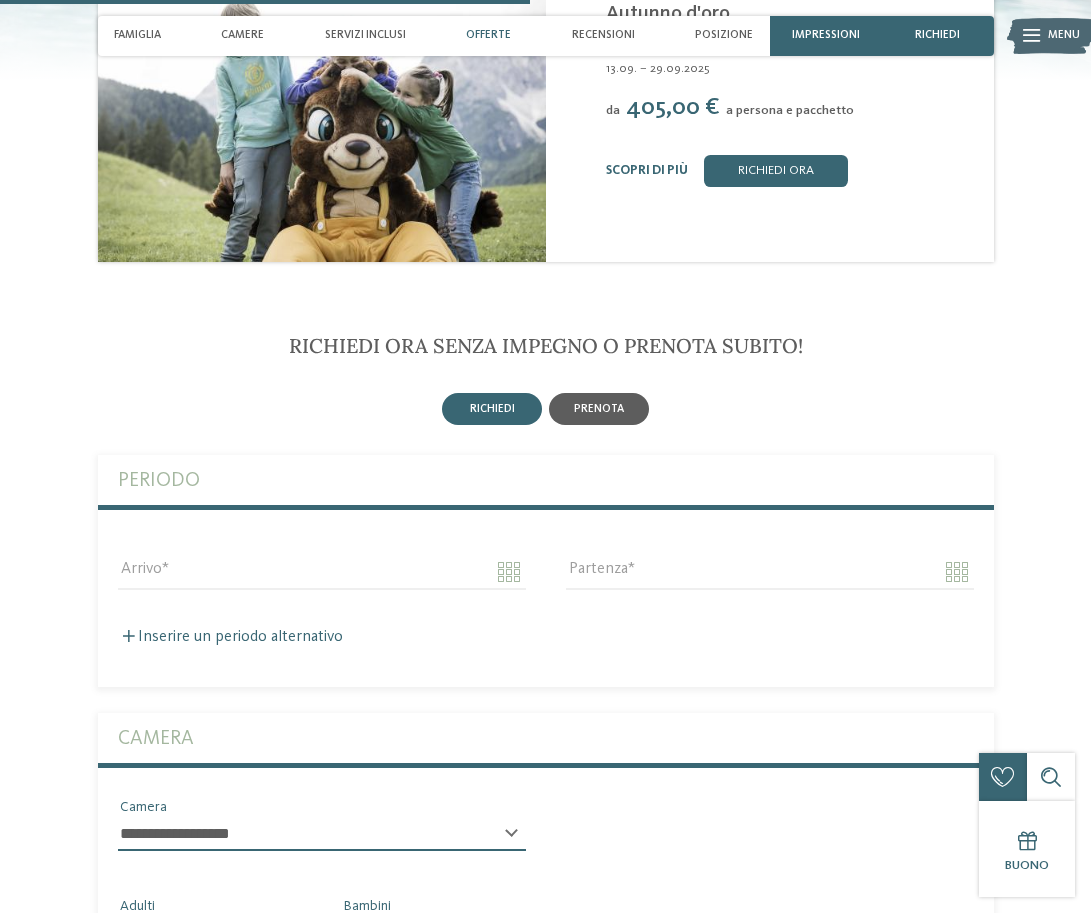 click on "prenota" at bounding box center (599, 409) 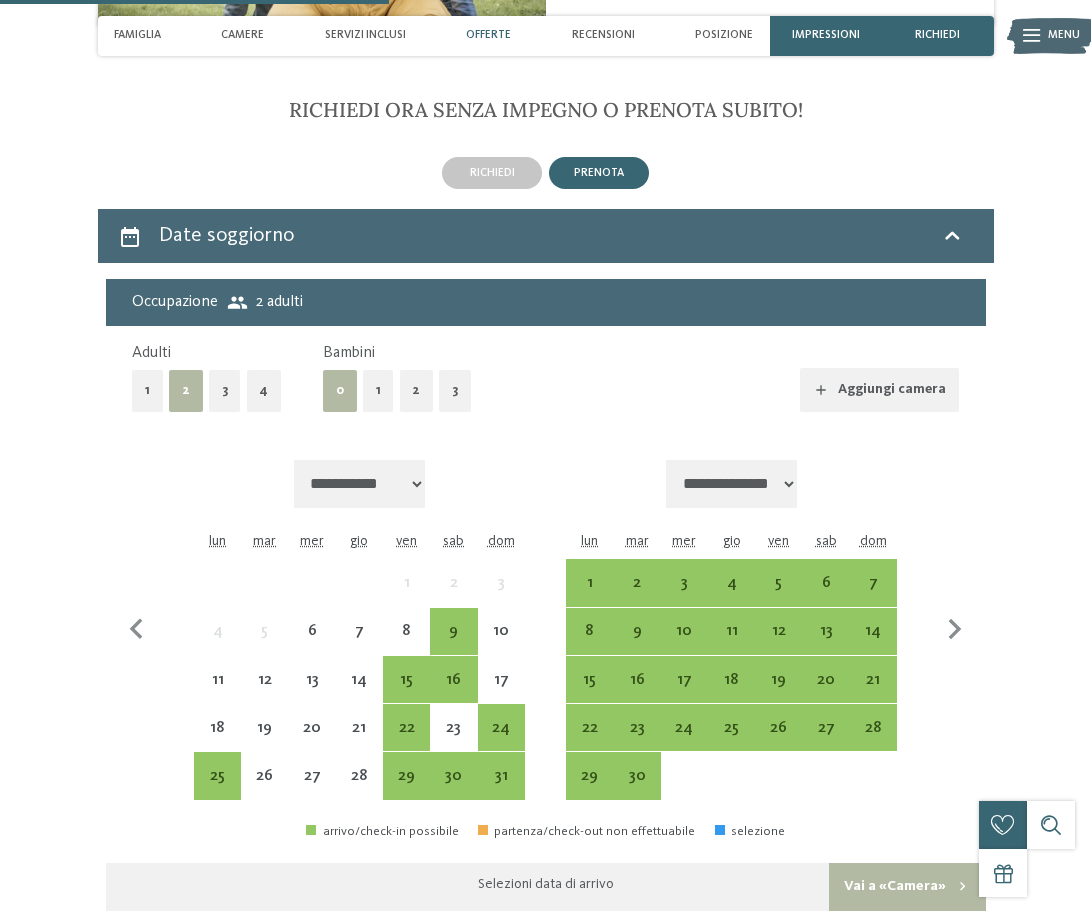 scroll, scrollTop: 2700, scrollLeft: 0, axis: vertical 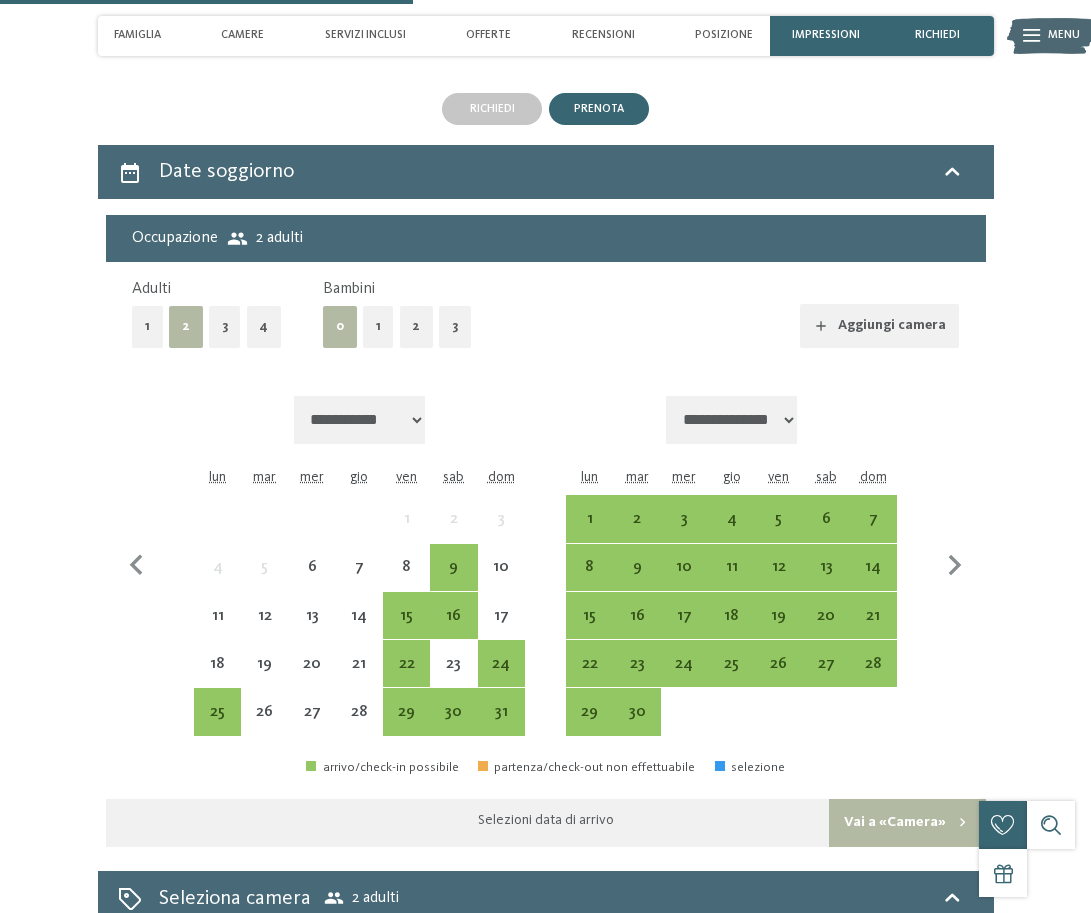 click on "**********" at bounding box center [732, 420] 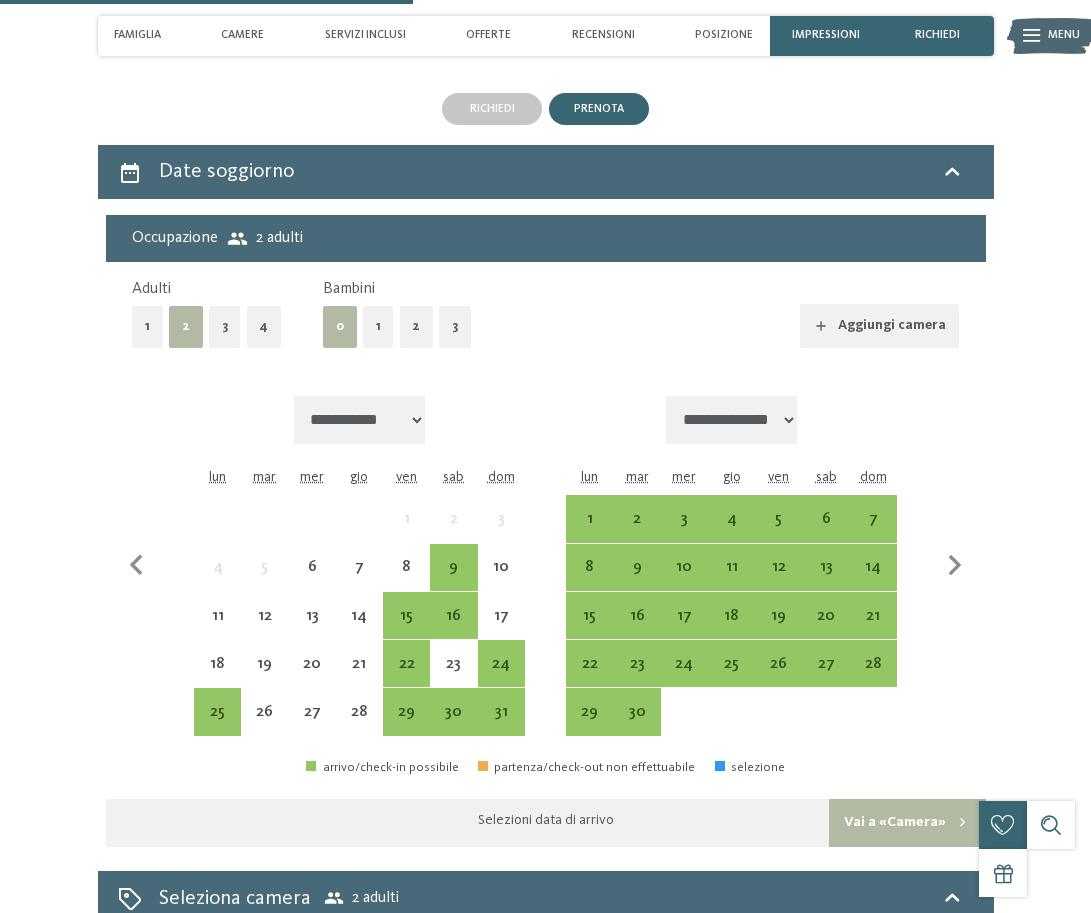 click on "2" at bounding box center [417, 326] 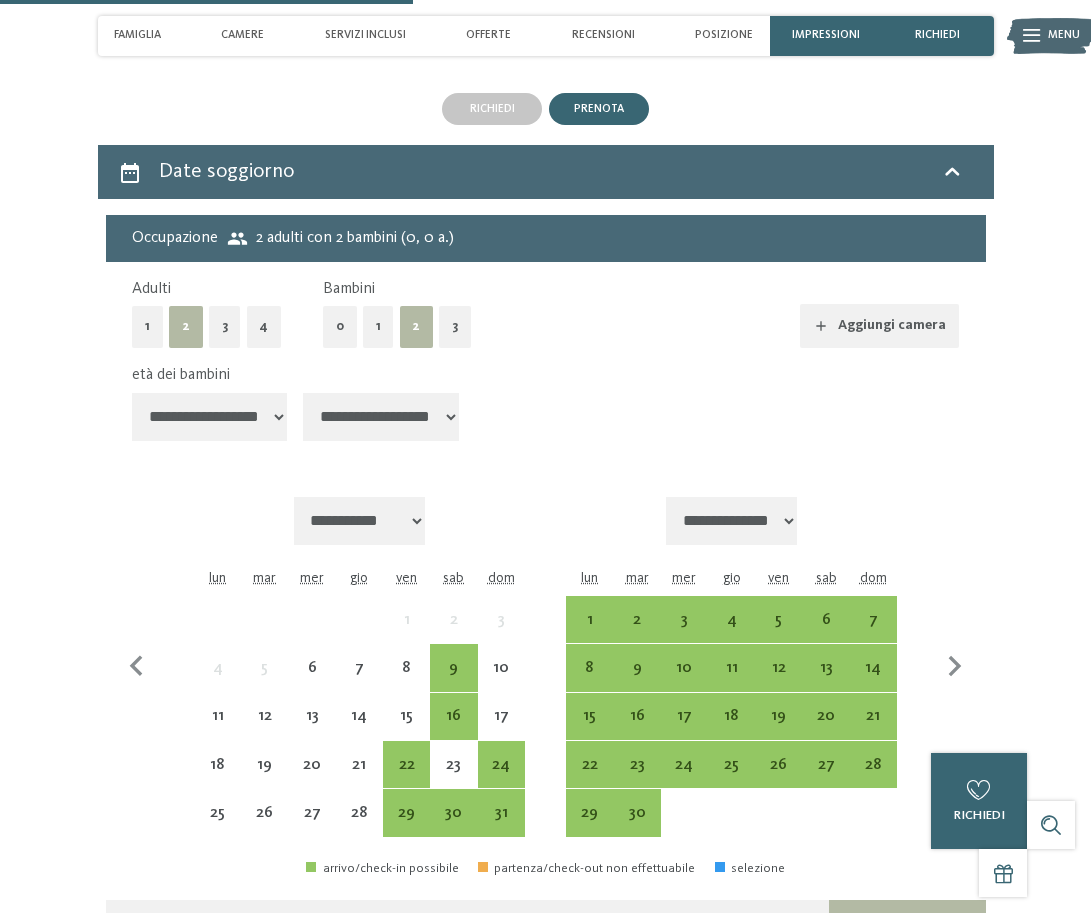 click on "**********" at bounding box center (381, 417) 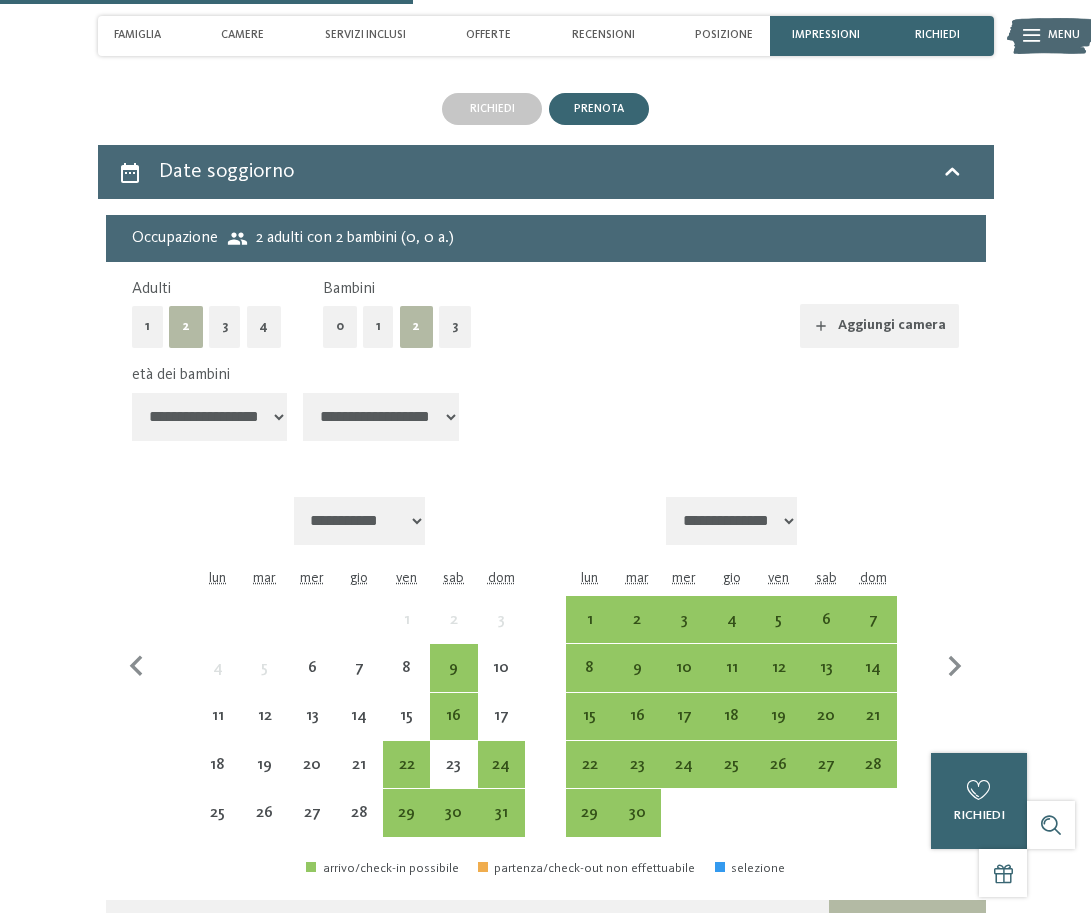 select on "*" 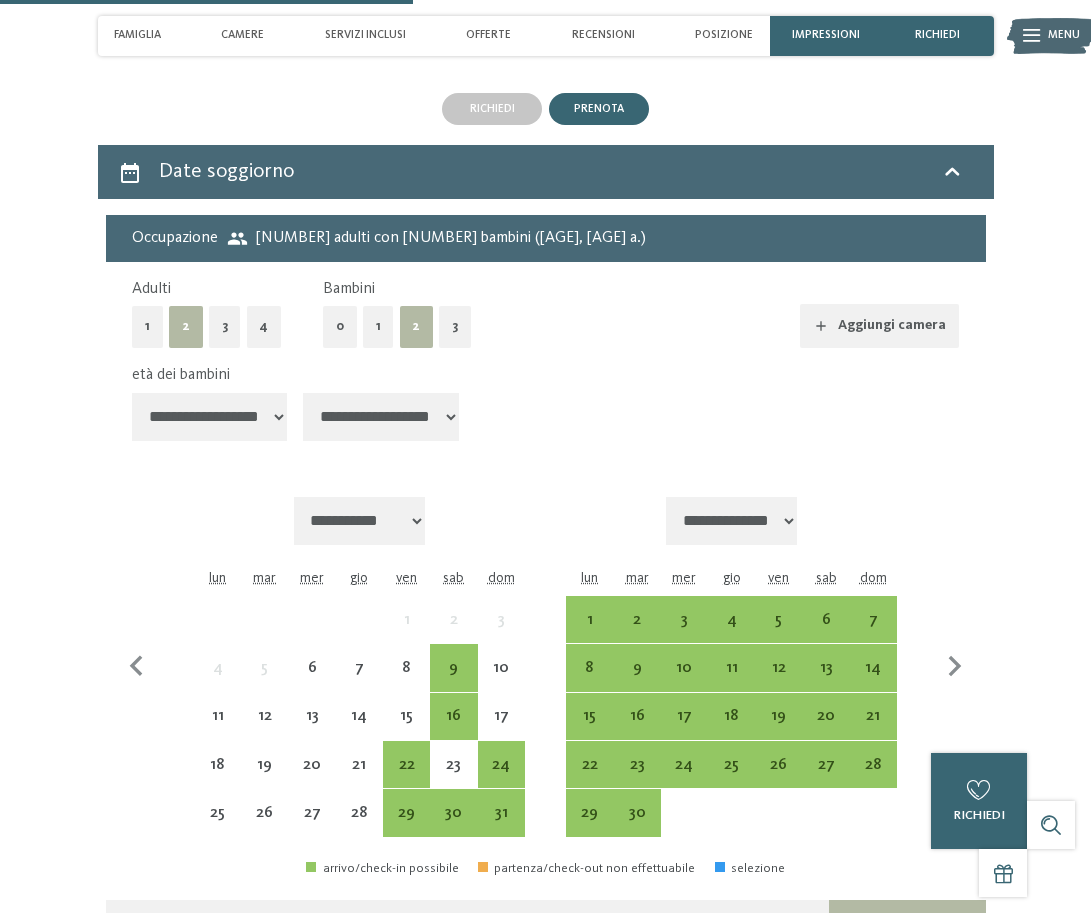 click on "**********" at bounding box center [732, 521] 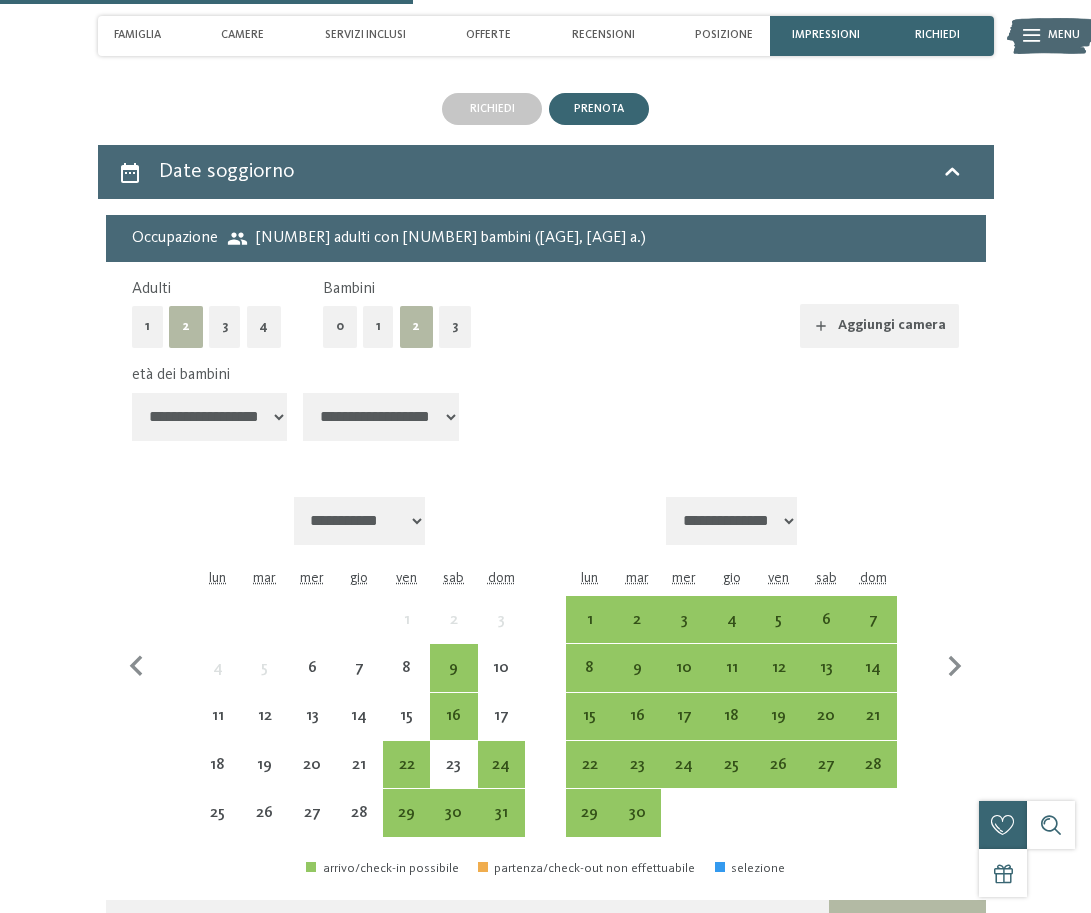 select on "**********" 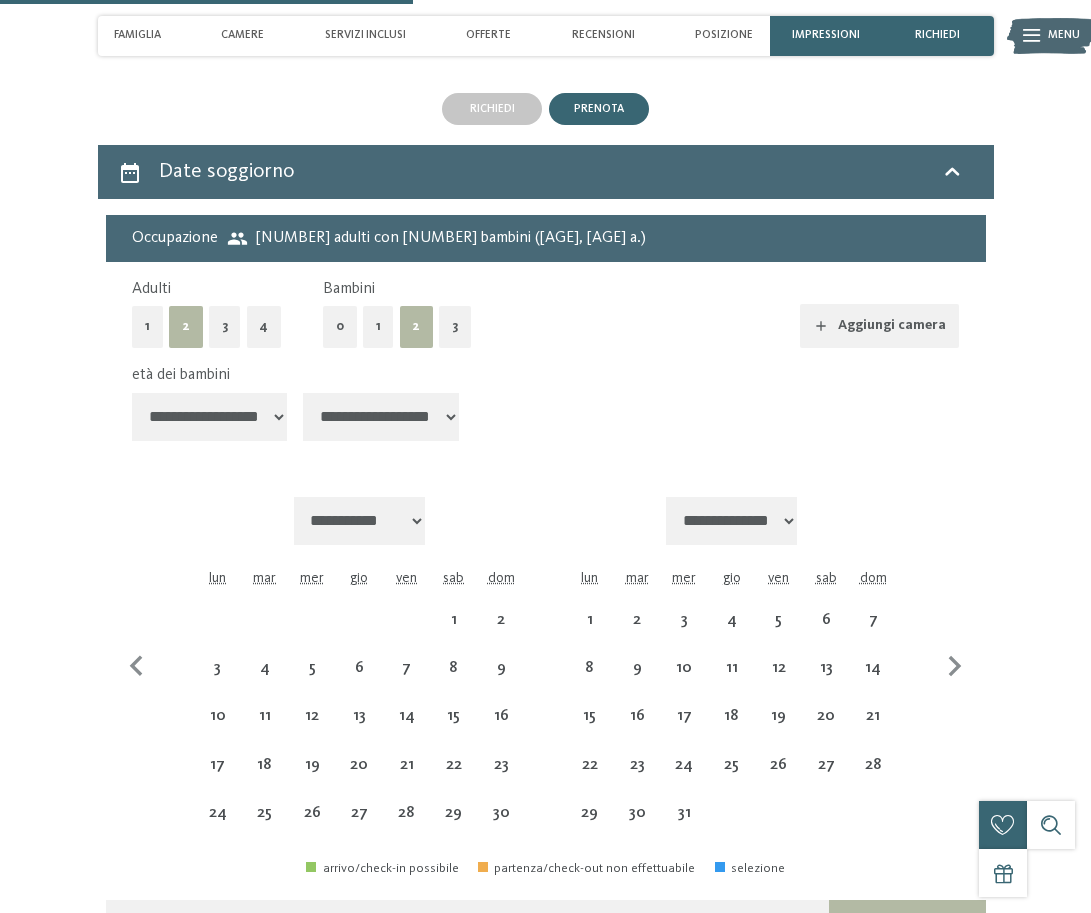 select on "**********" 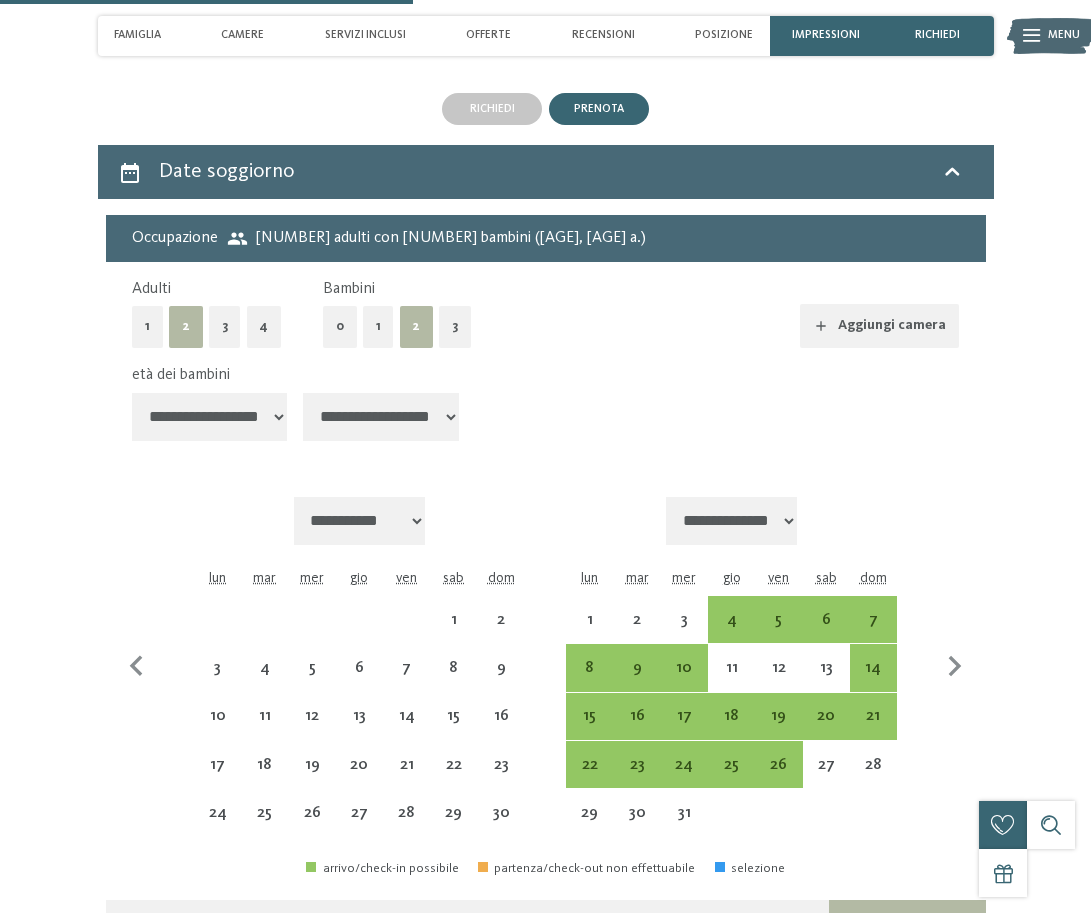 click on "**********" at bounding box center [732, 521] 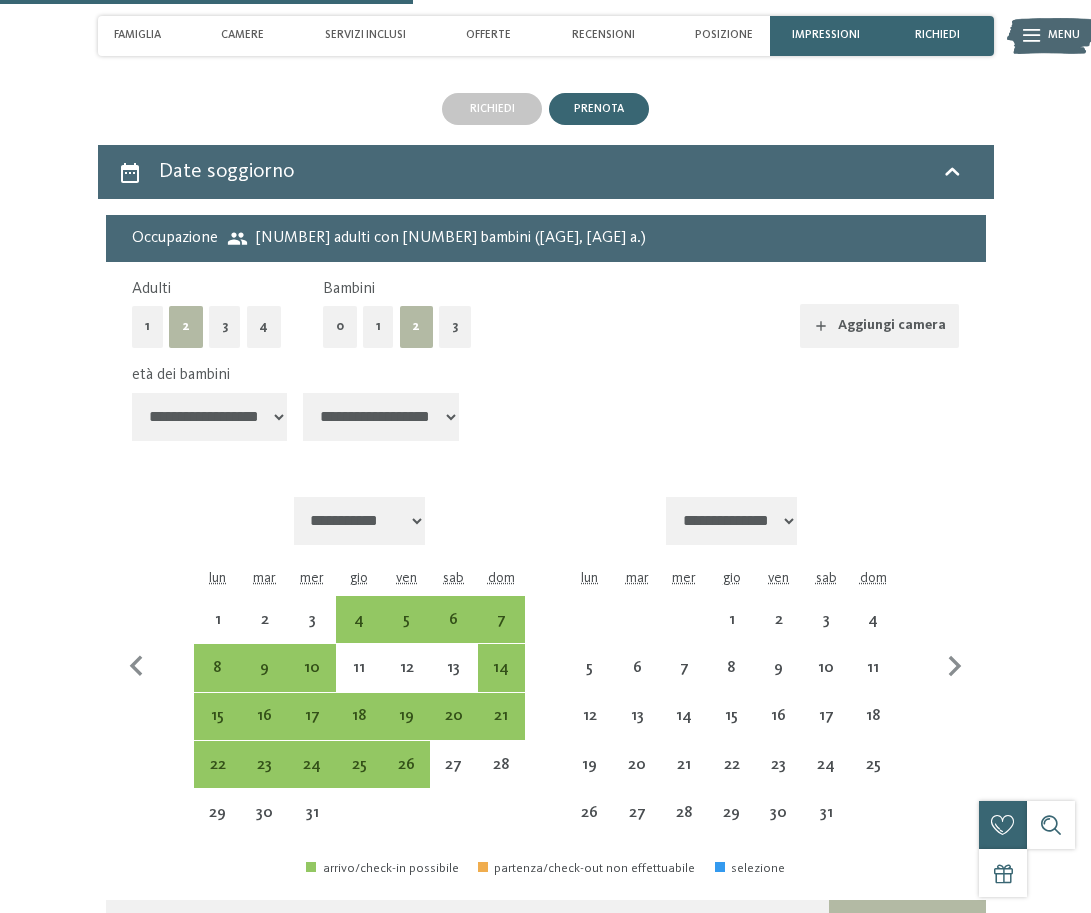 select on "**********" 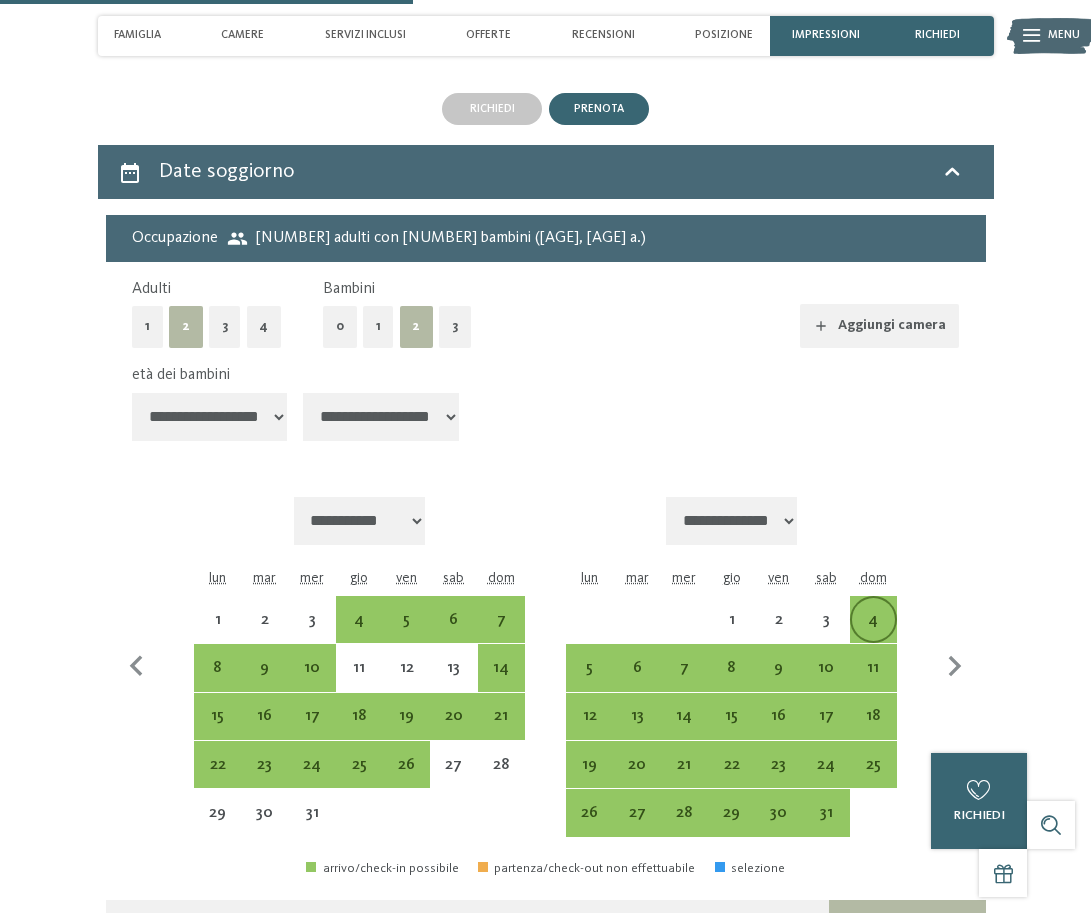 click on "4" at bounding box center (873, 633) 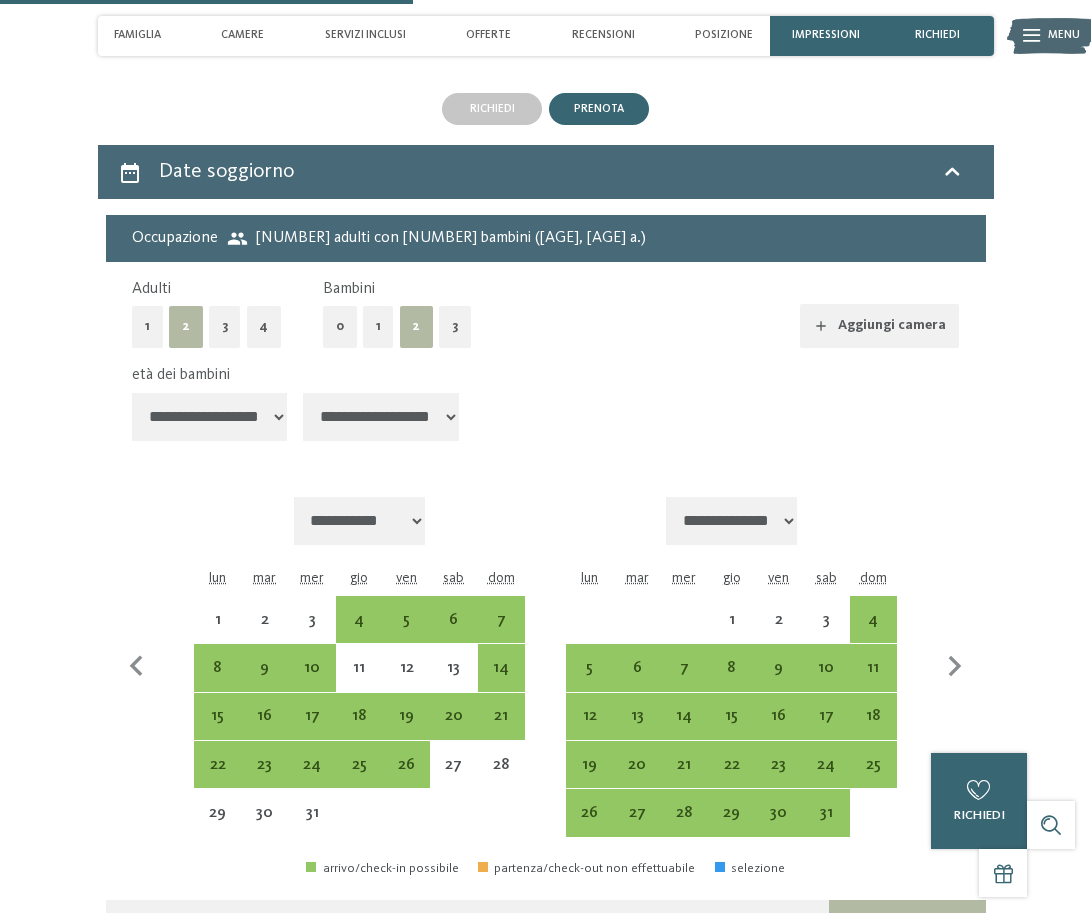 select on "**********" 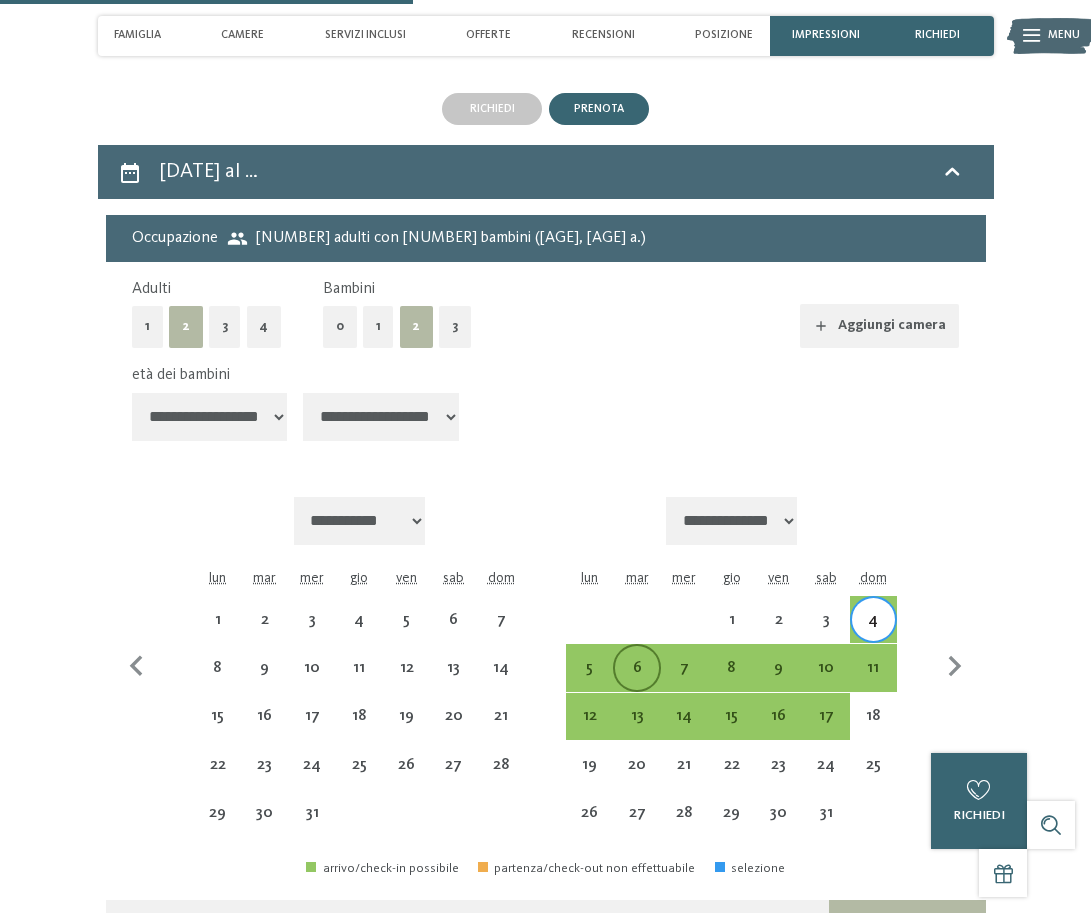 click on "6" at bounding box center (636, 681) 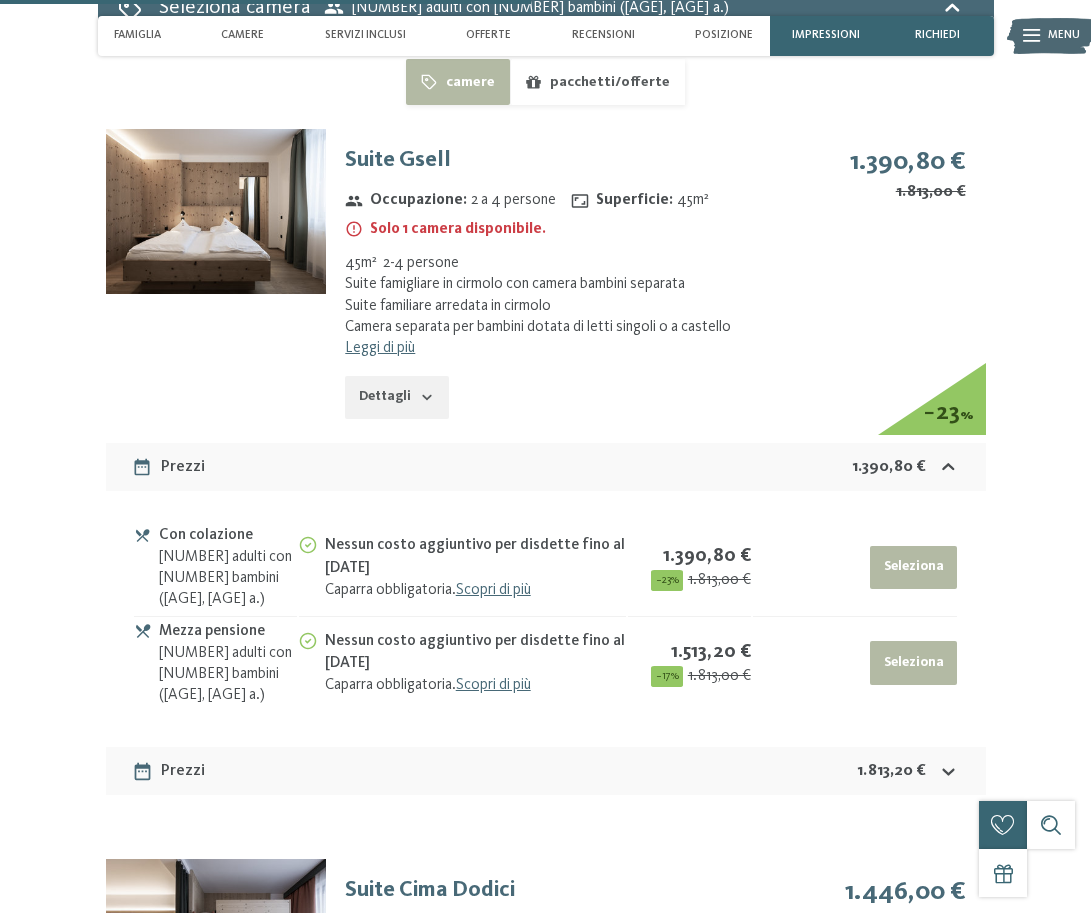 scroll, scrollTop: 3400, scrollLeft: 0, axis: vertical 